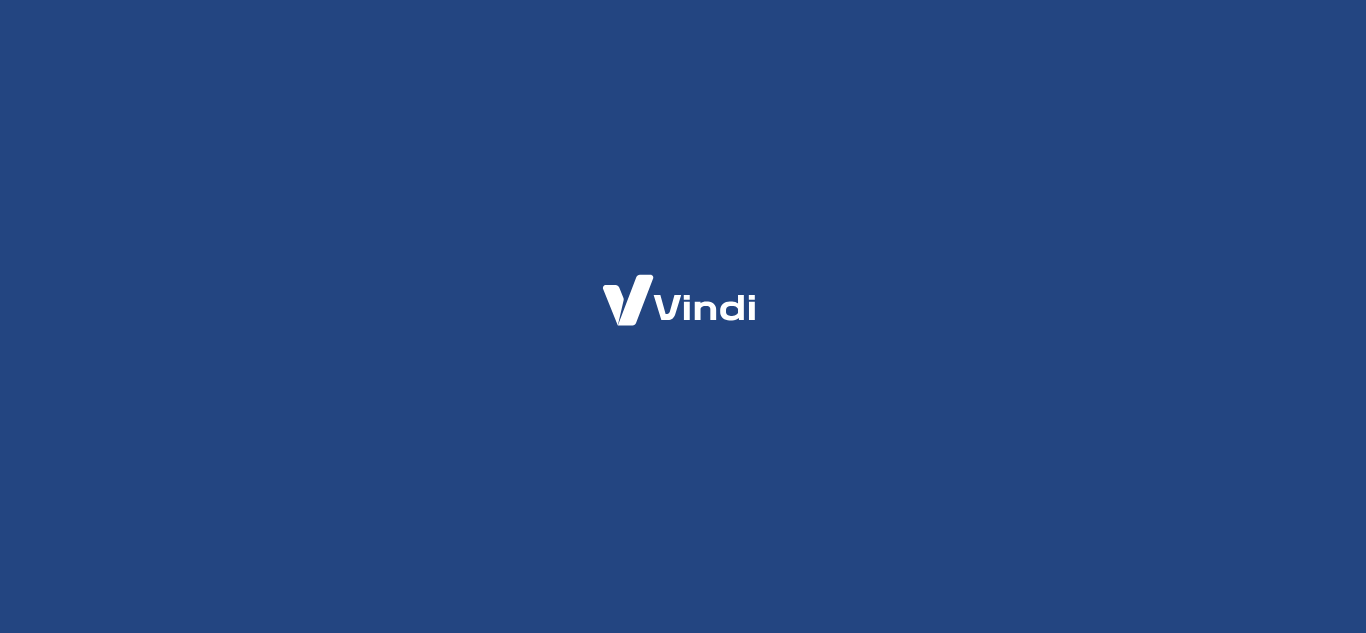 scroll, scrollTop: 0, scrollLeft: 0, axis: both 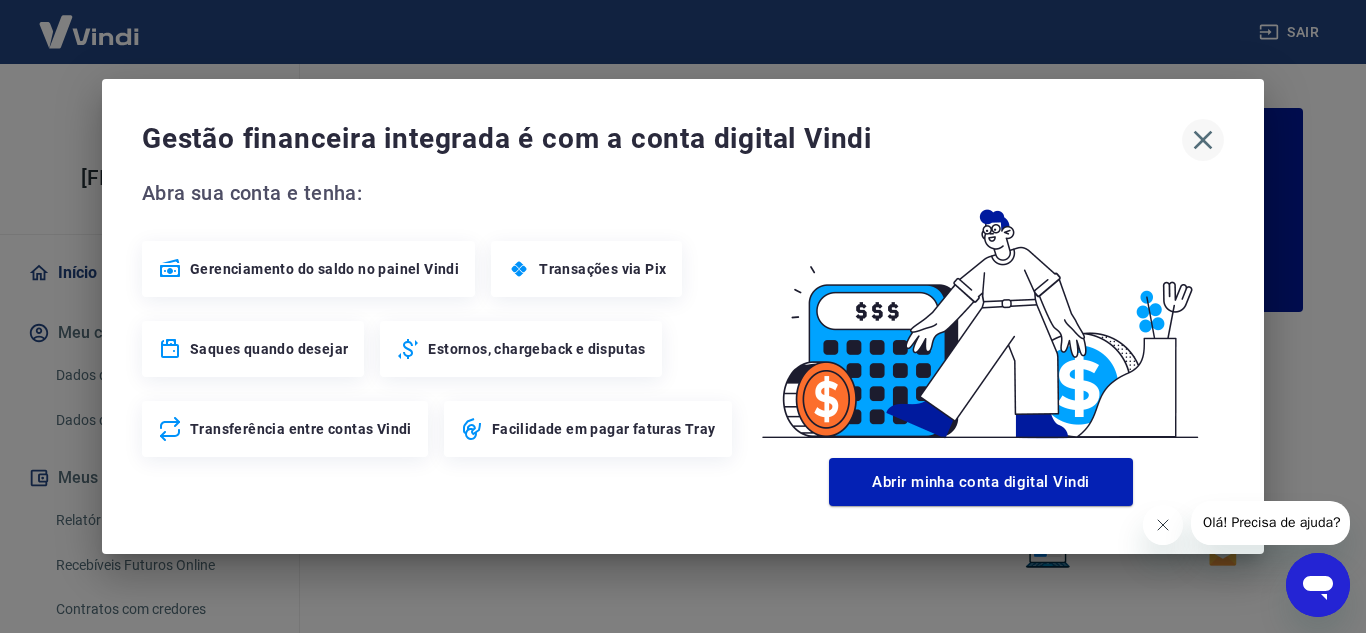 click 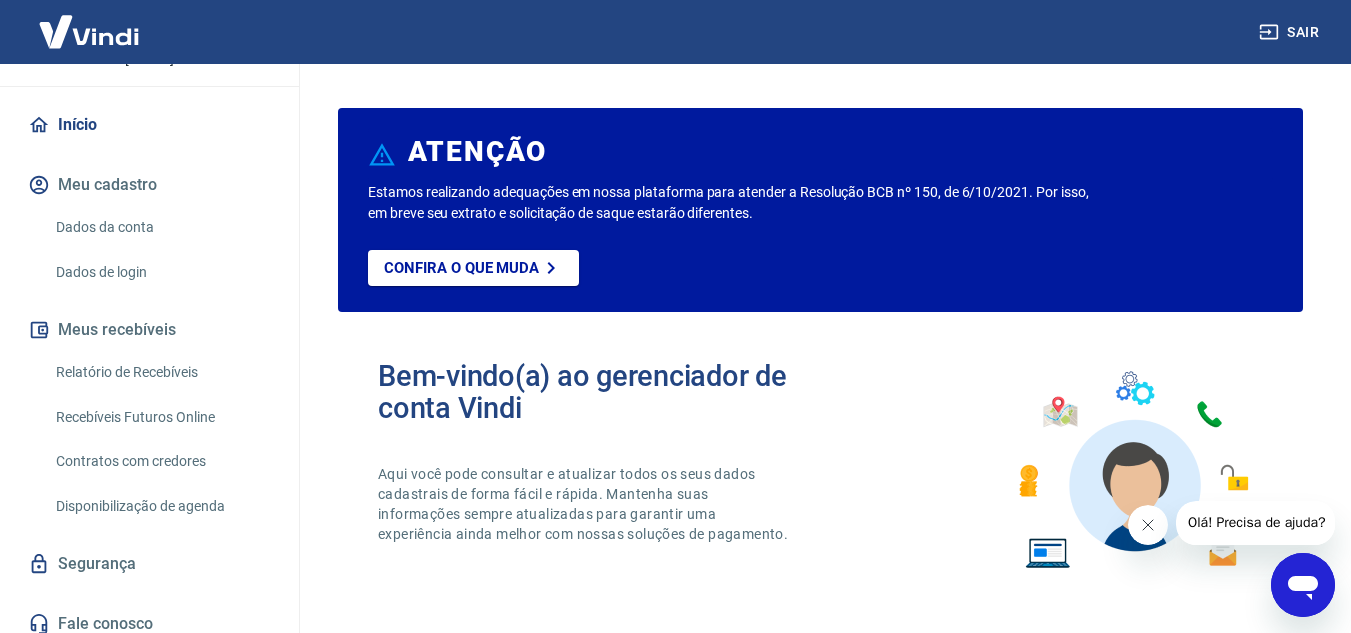 scroll, scrollTop: 161, scrollLeft: 0, axis: vertical 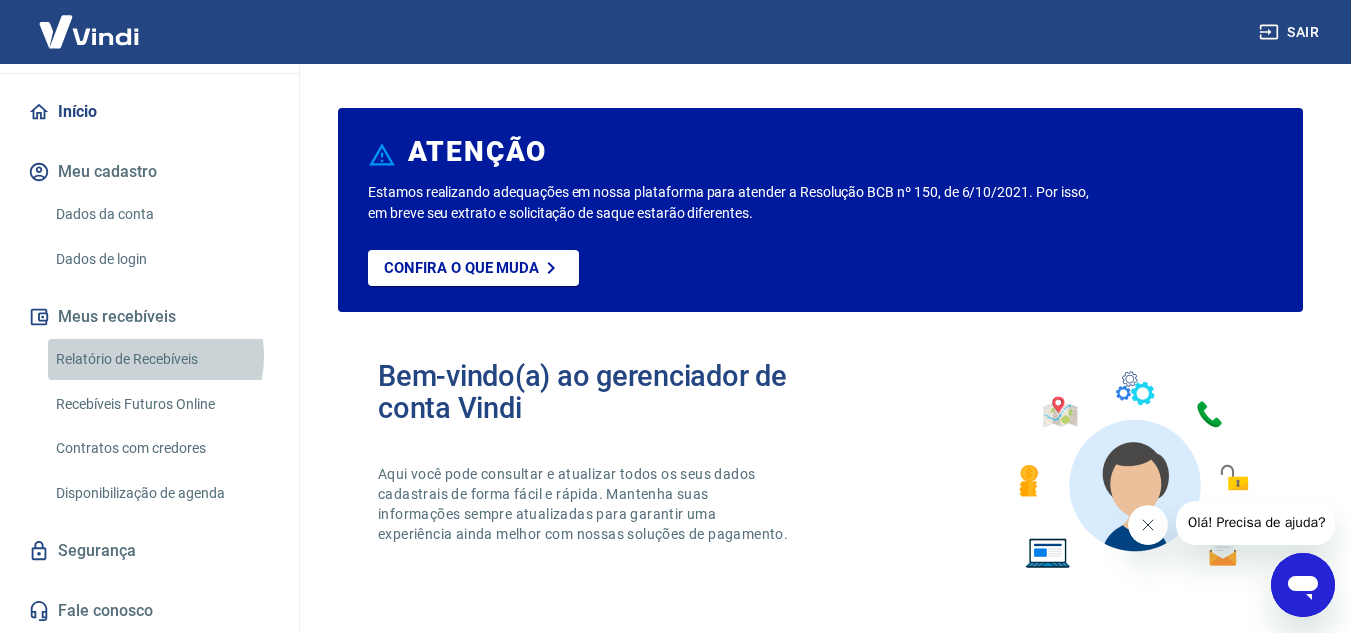 click on "Relatório de Recebíveis" at bounding box center (161, 359) 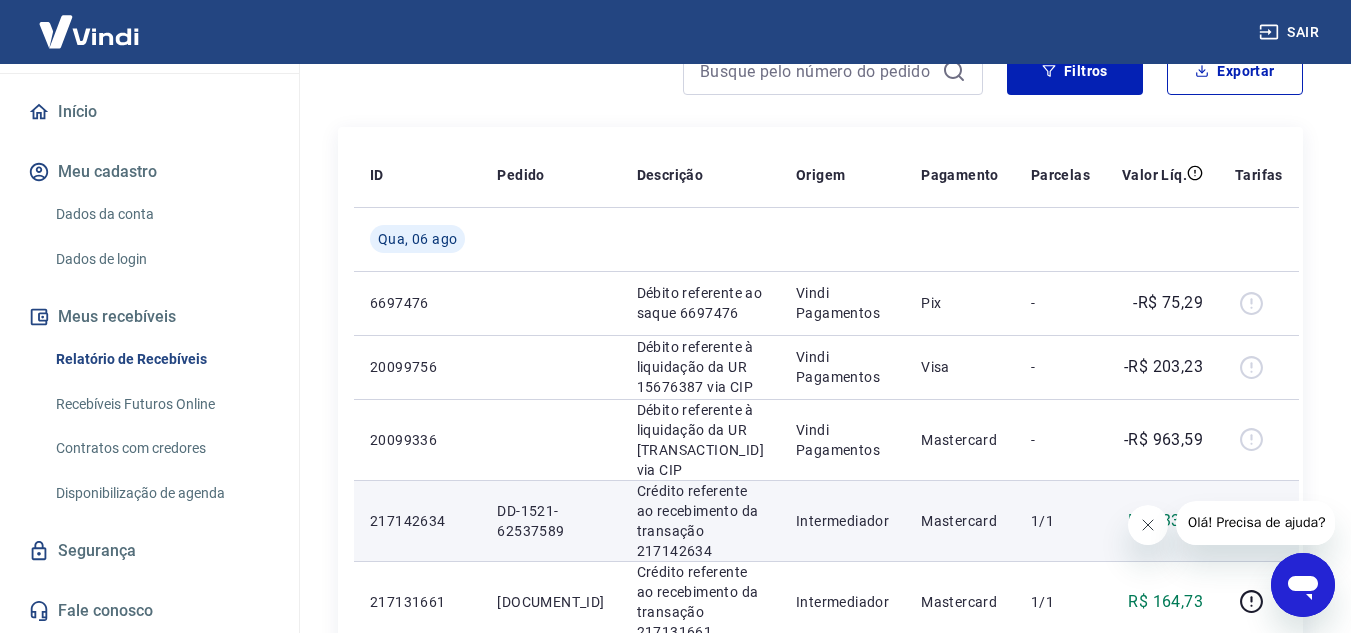 scroll, scrollTop: 0, scrollLeft: 0, axis: both 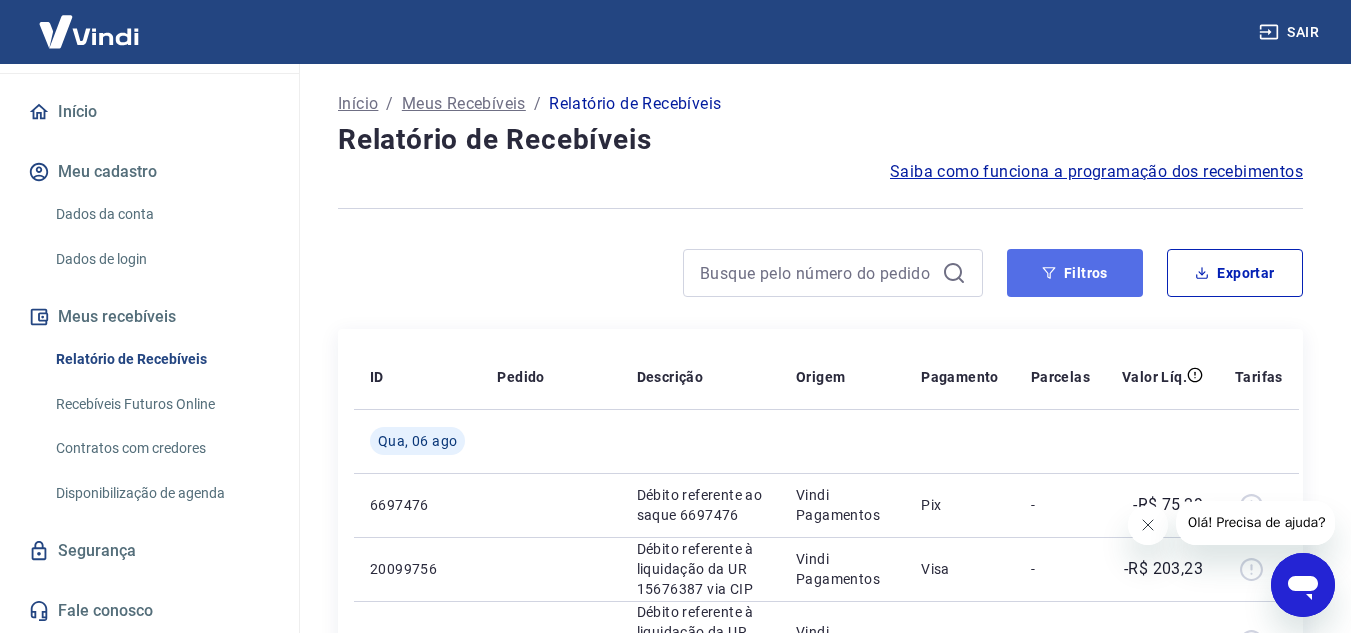 click on "Filtros" at bounding box center [1075, 273] 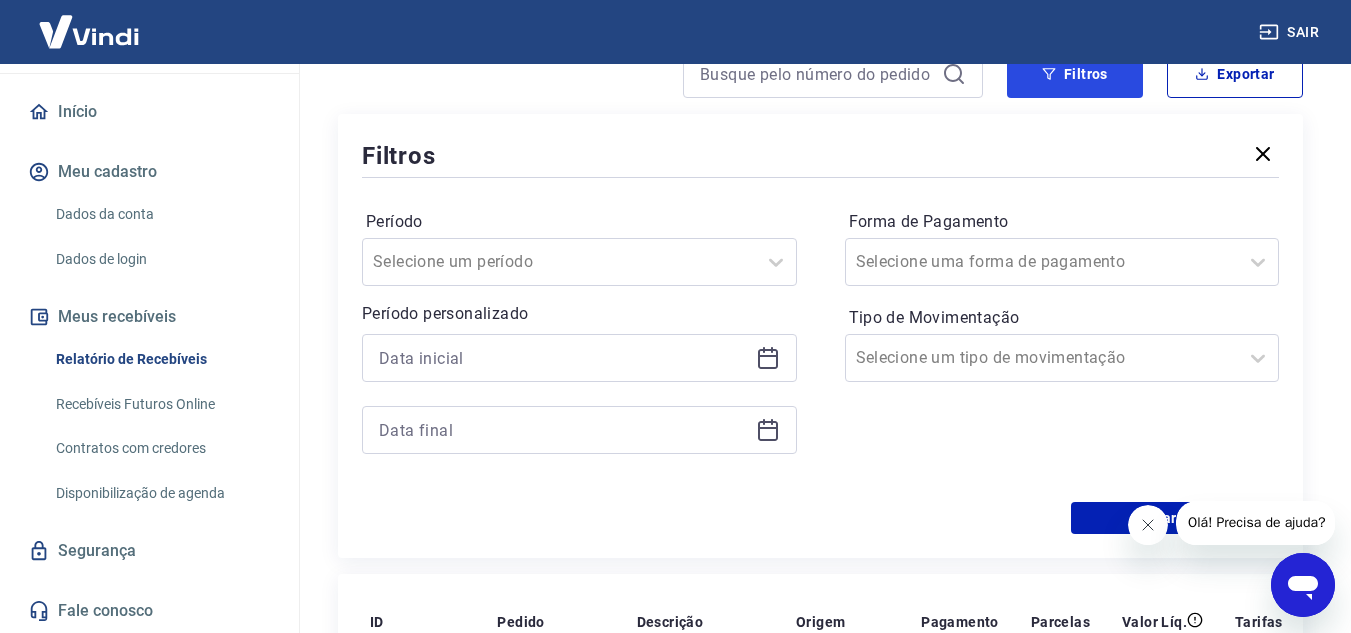 scroll, scrollTop: 200, scrollLeft: 0, axis: vertical 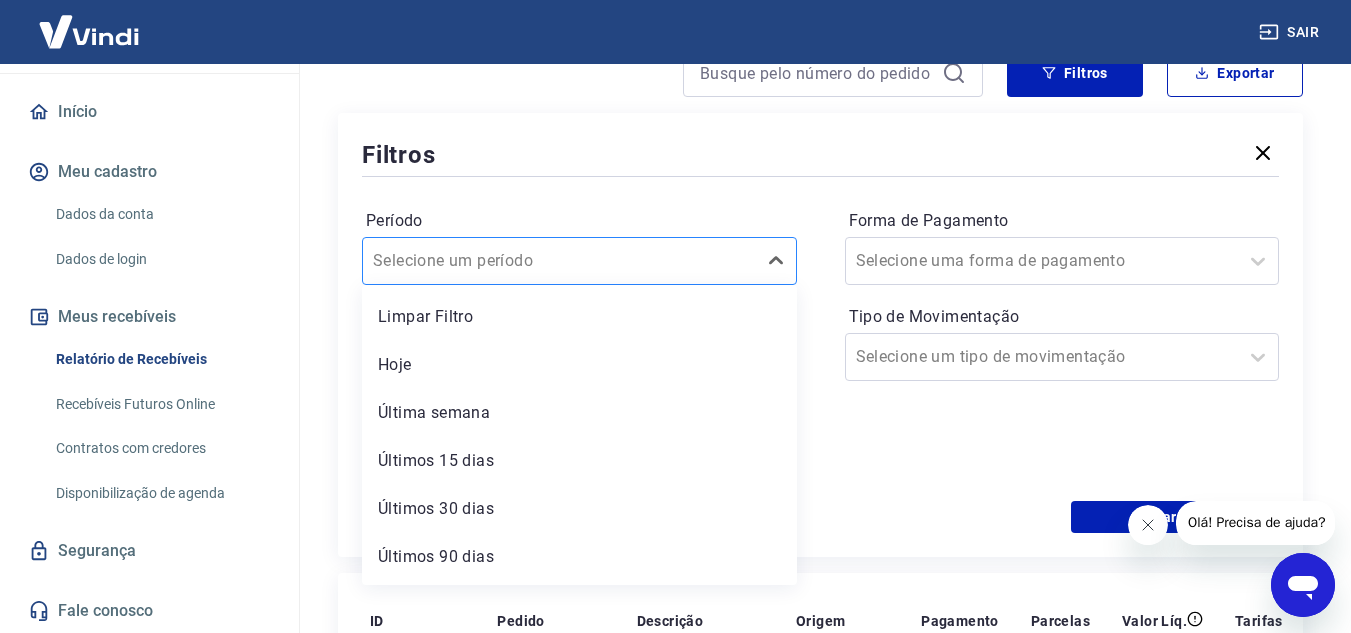 click on "Período" at bounding box center [474, 261] 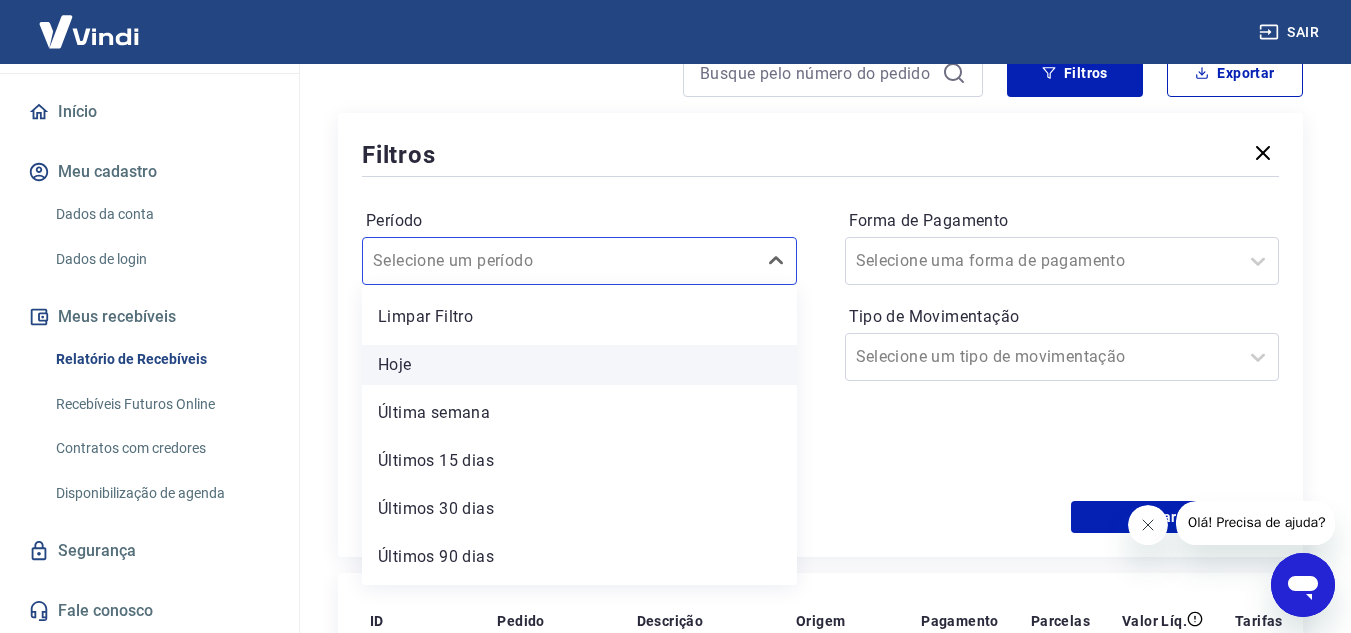 scroll, scrollTop: 44, scrollLeft: 0, axis: vertical 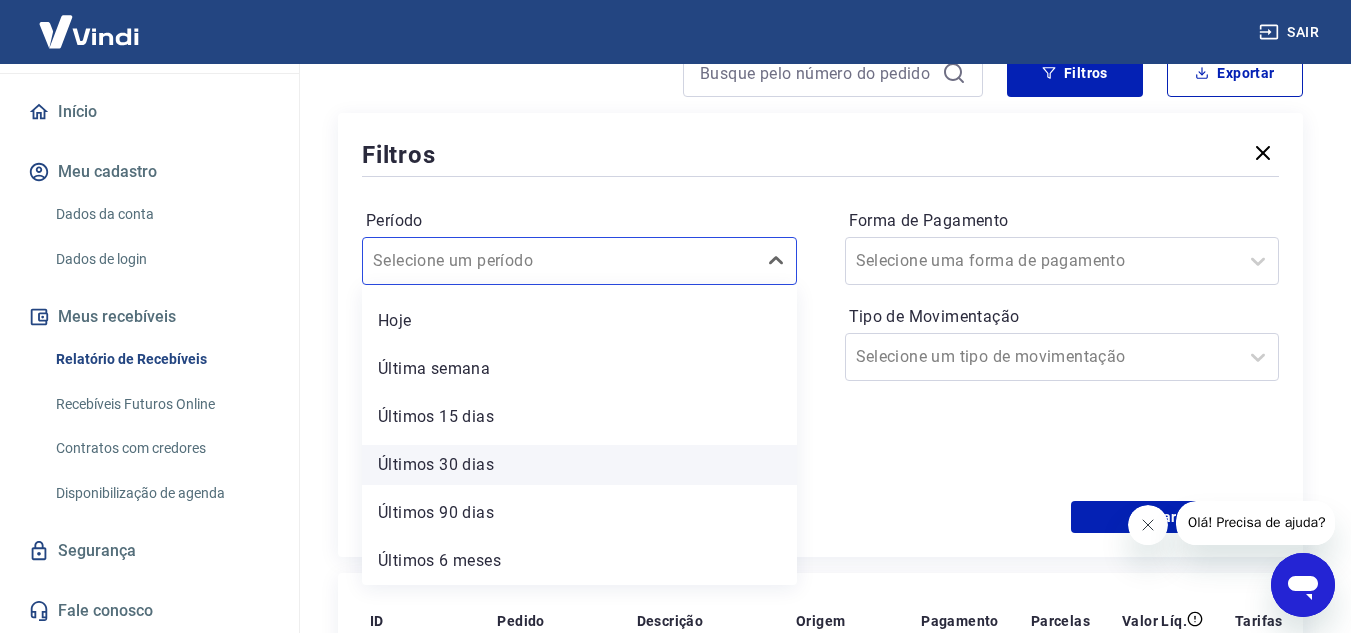 click on "Últimos 30 dias" at bounding box center (579, 465) 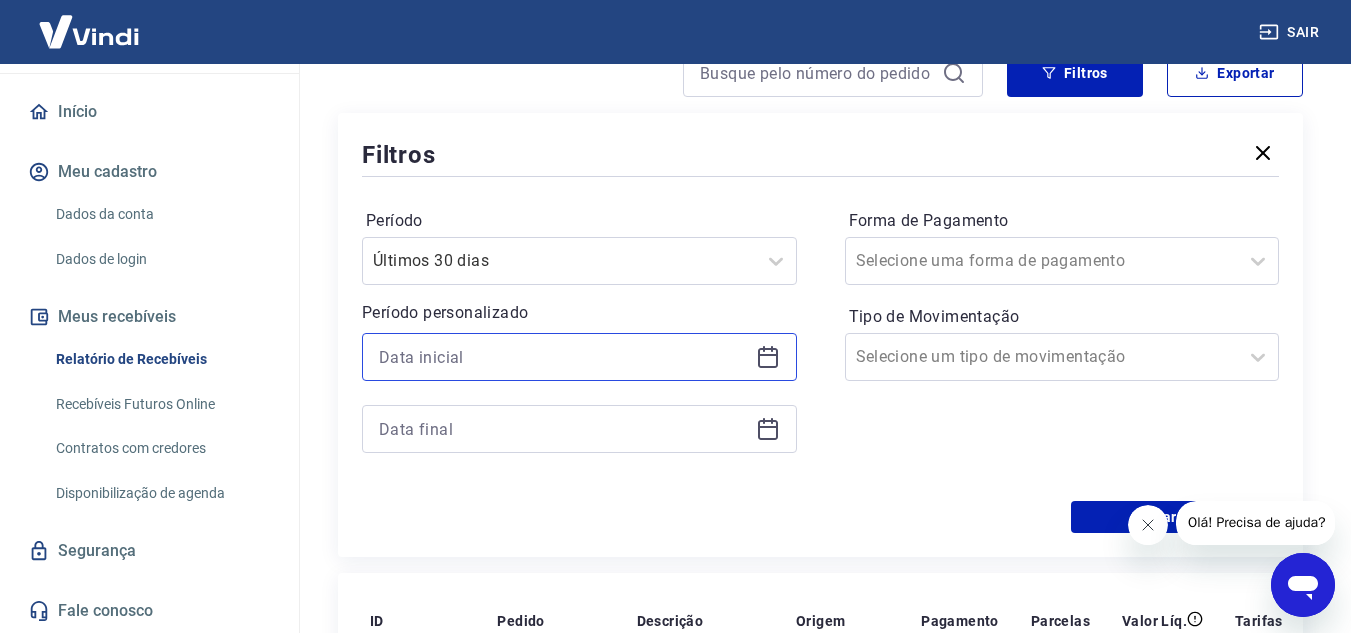 click at bounding box center [563, 357] 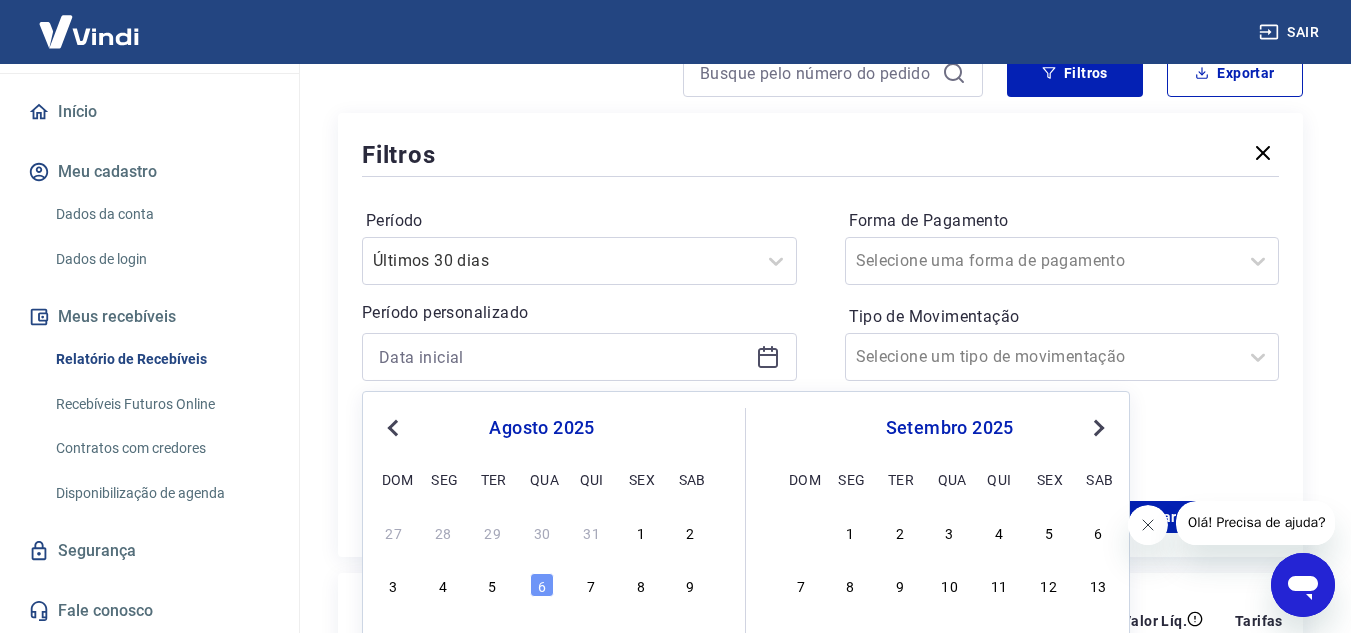 click on "Previous Month" at bounding box center [395, 427] 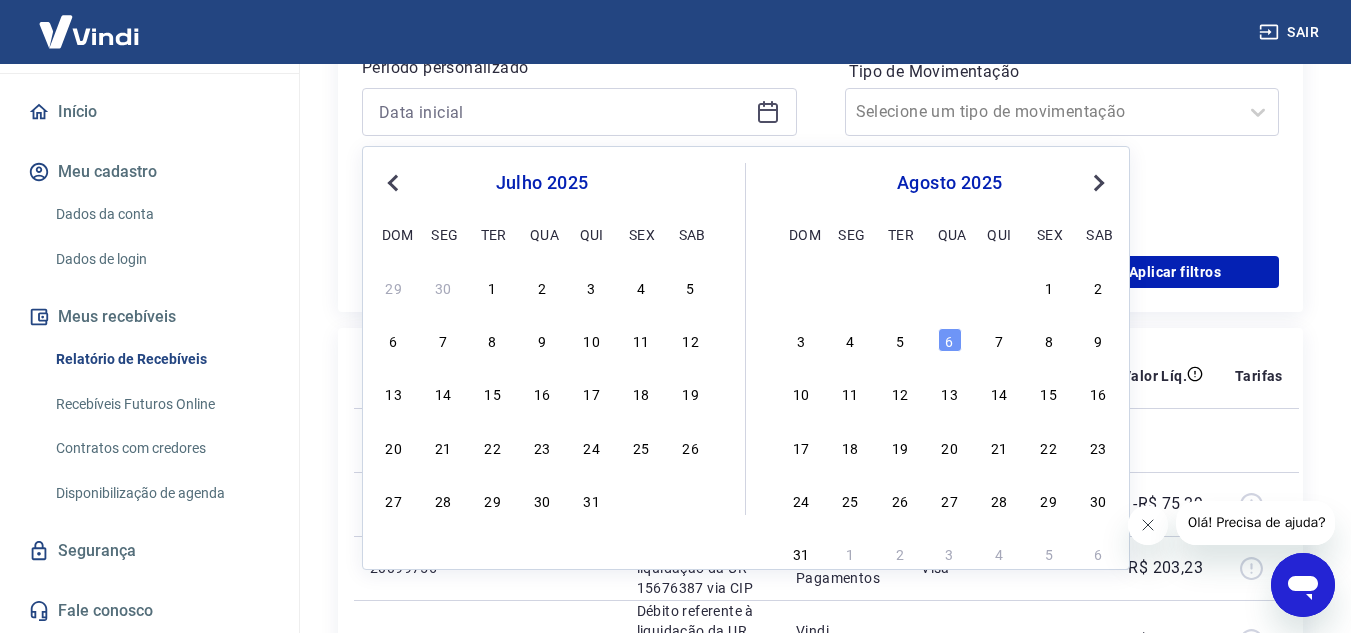 scroll, scrollTop: 500, scrollLeft: 0, axis: vertical 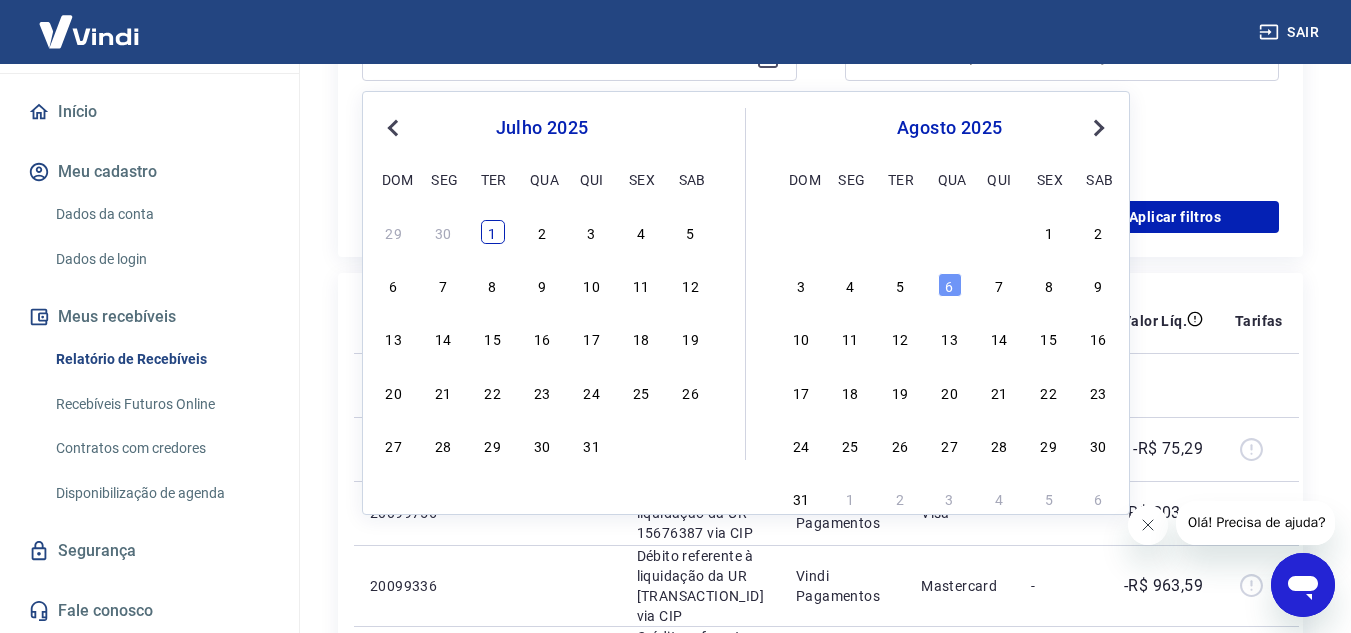 click on "1" at bounding box center [493, 232] 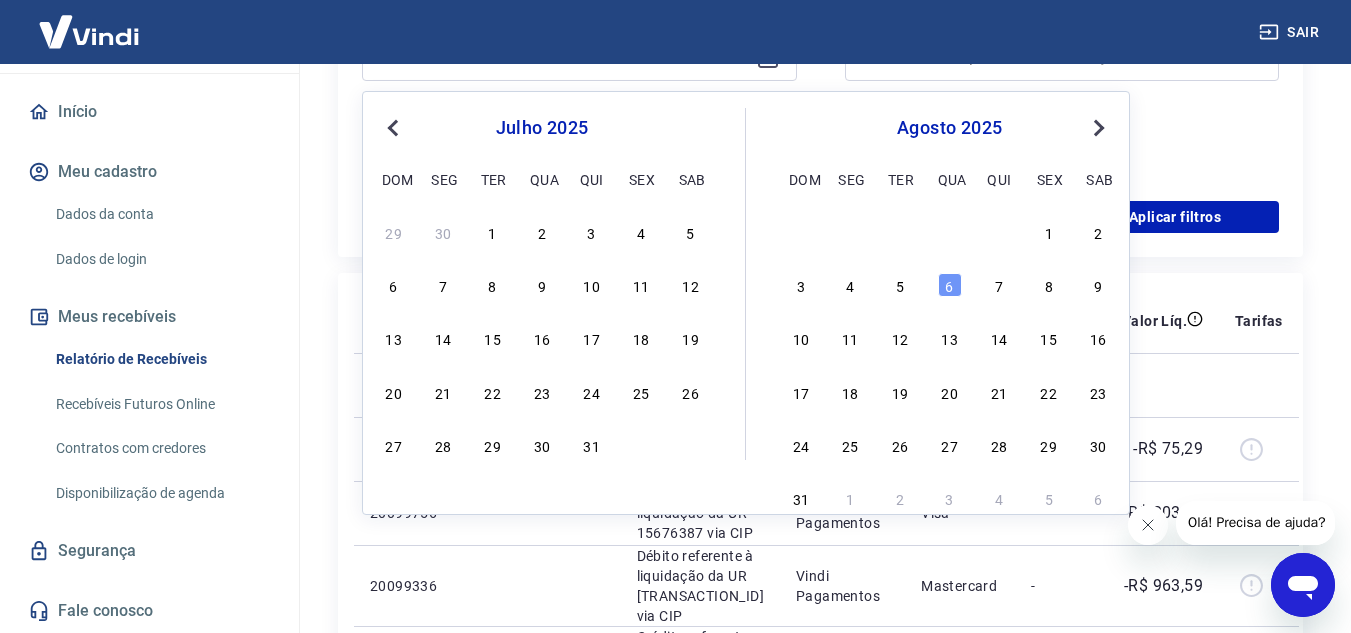 type on "01/07/2025" 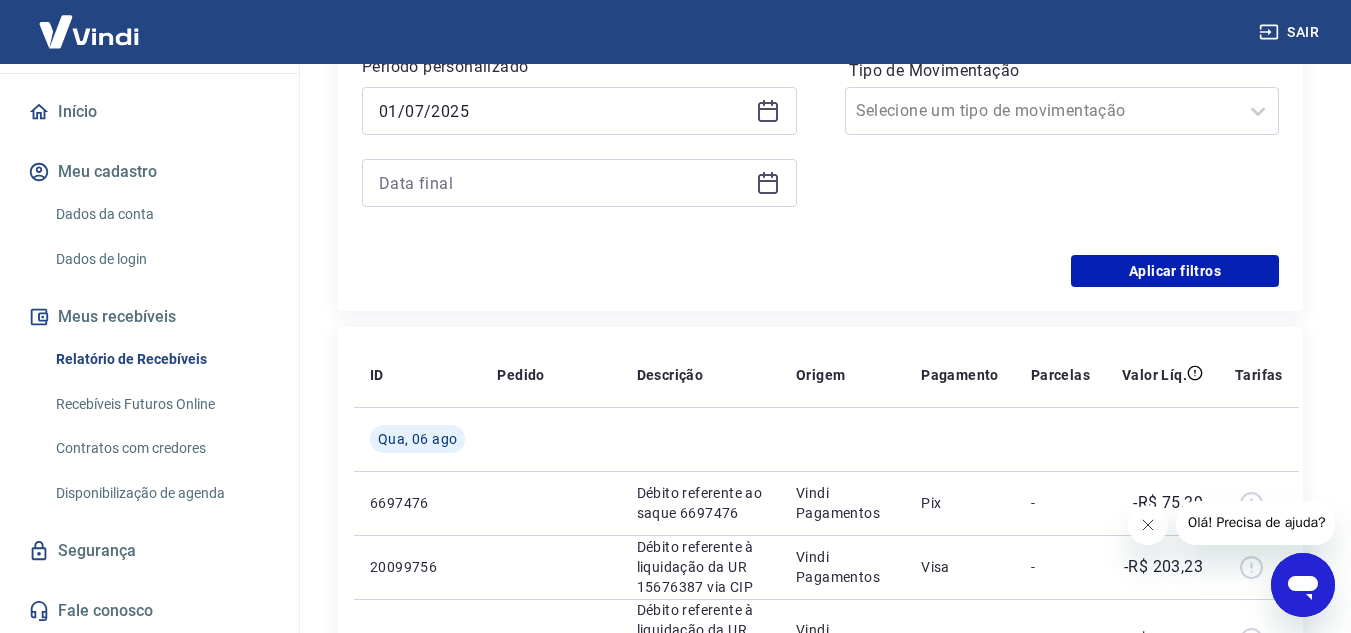 scroll, scrollTop: 300, scrollLeft: 0, axis: vertical 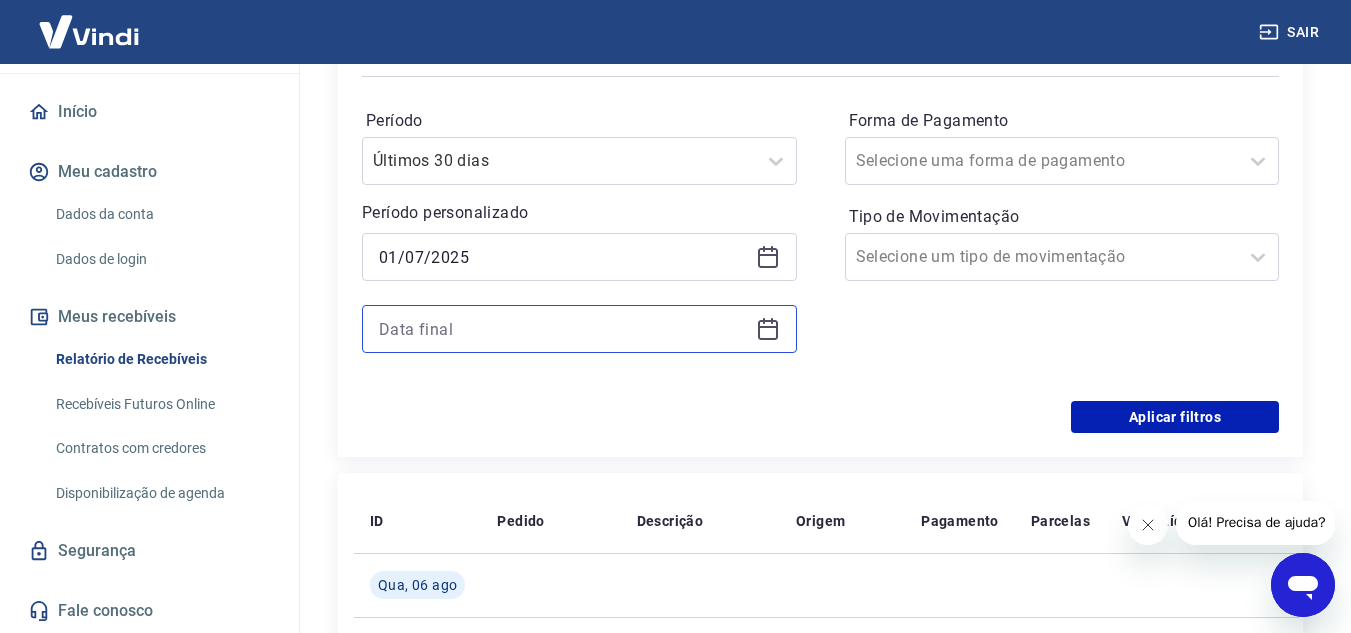 click at bounding box center (563, 329) 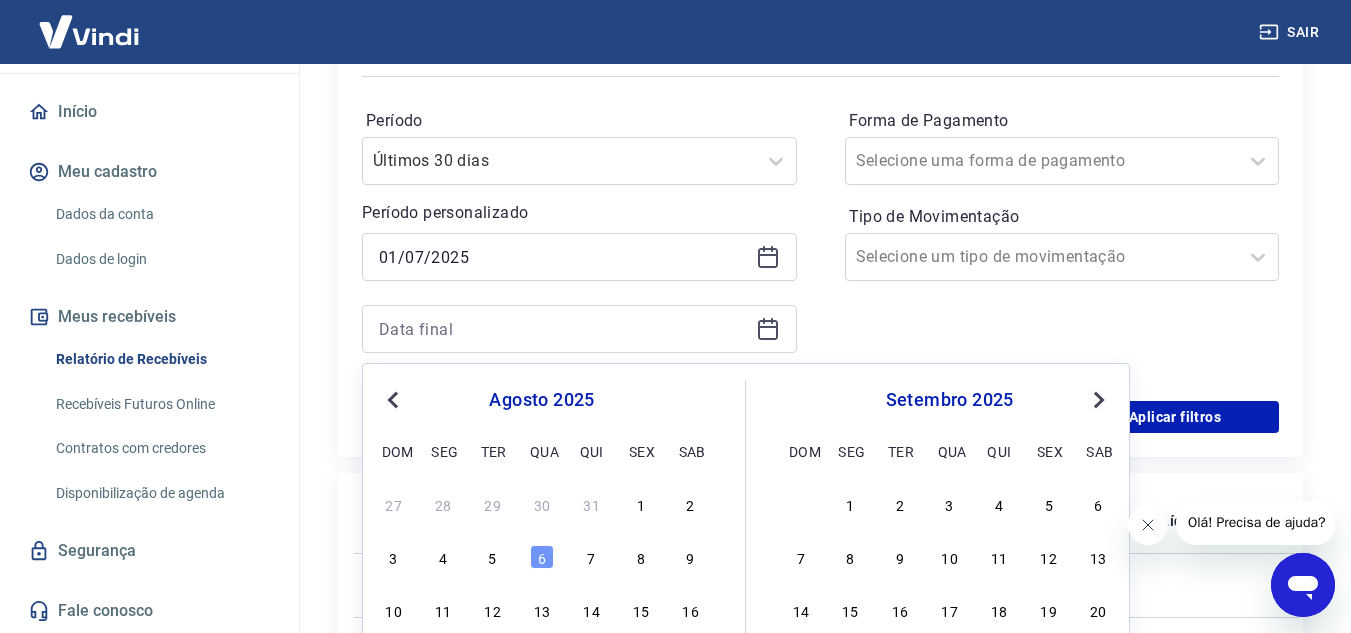 click on "Previous Month" at bounding box center (393, 400) 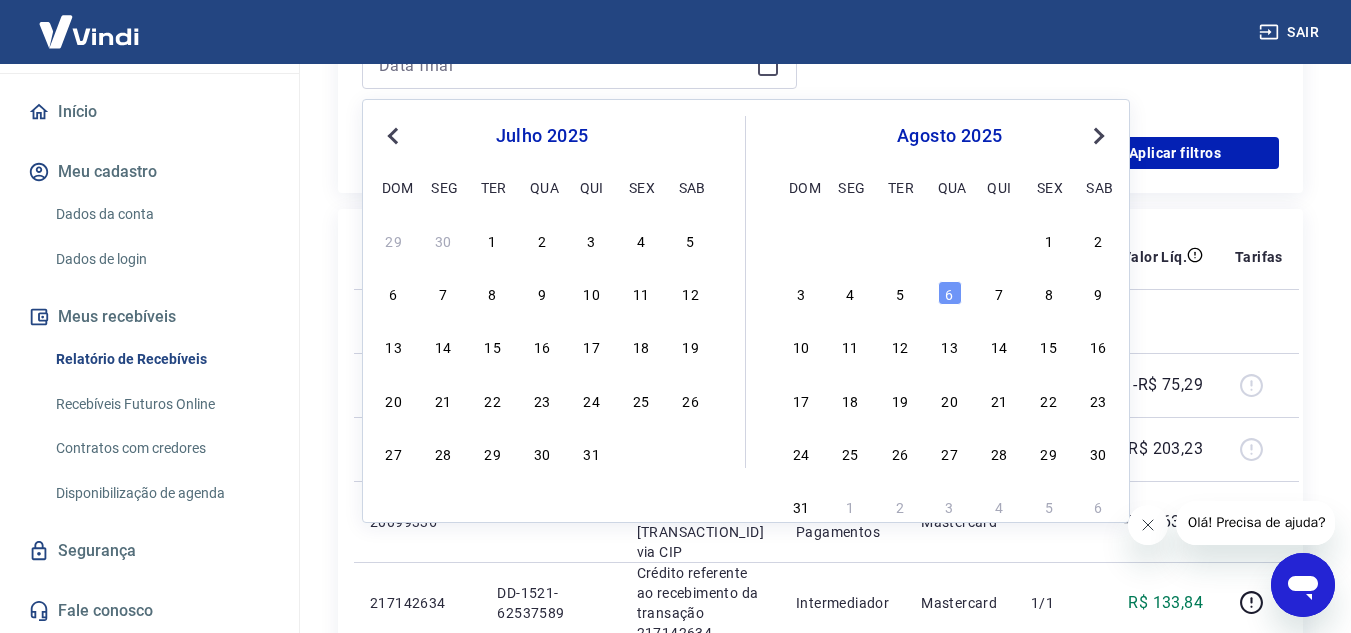 scroll, scrollTop: 600, scrollLeft: 0, axis: vertical 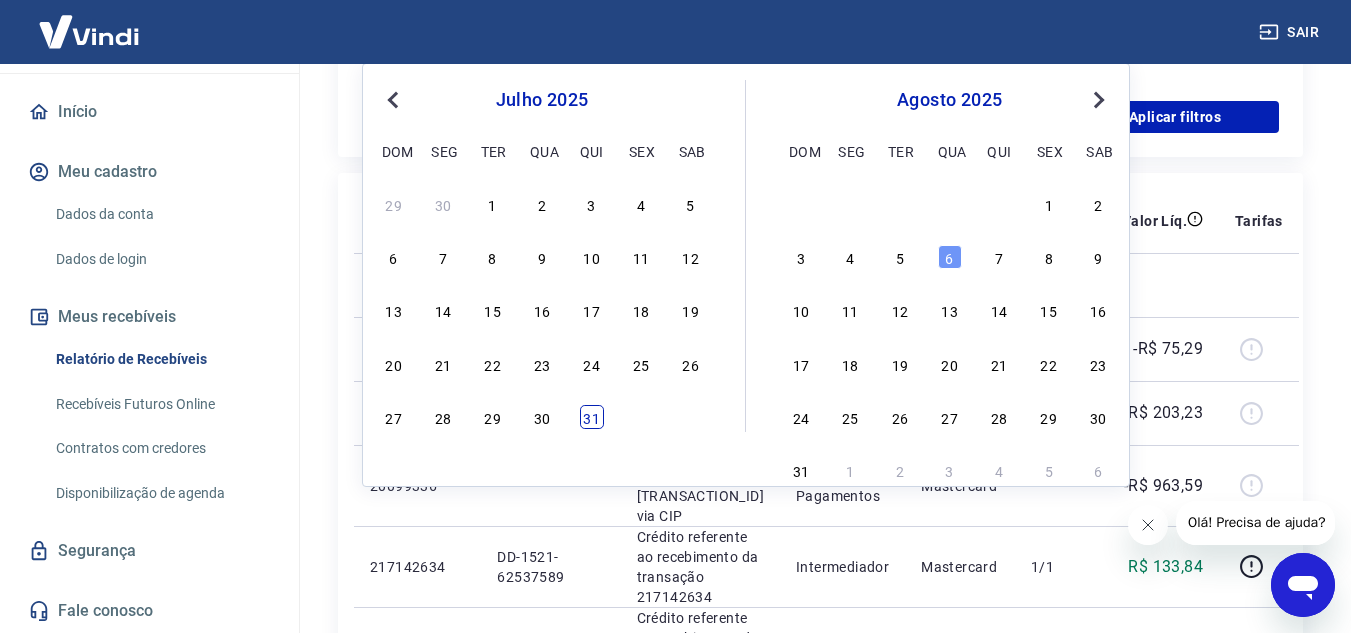 click on "31" at bounding box center [592, 417] 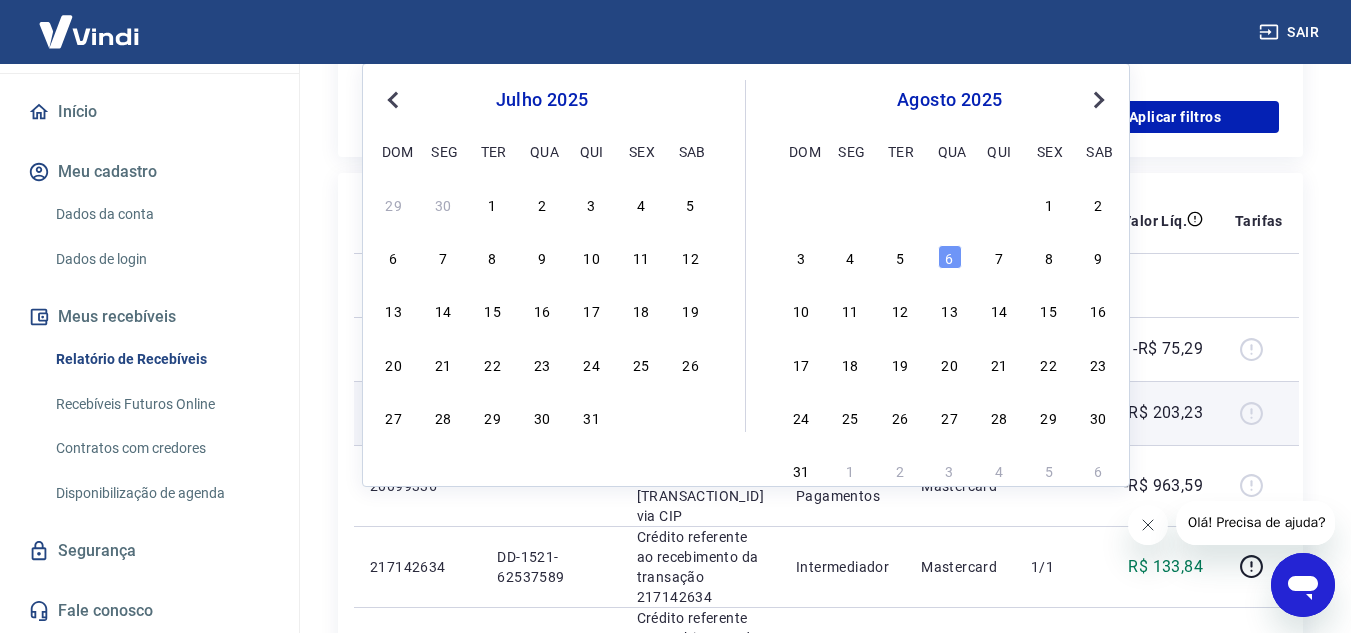 type on "31/07/2025" 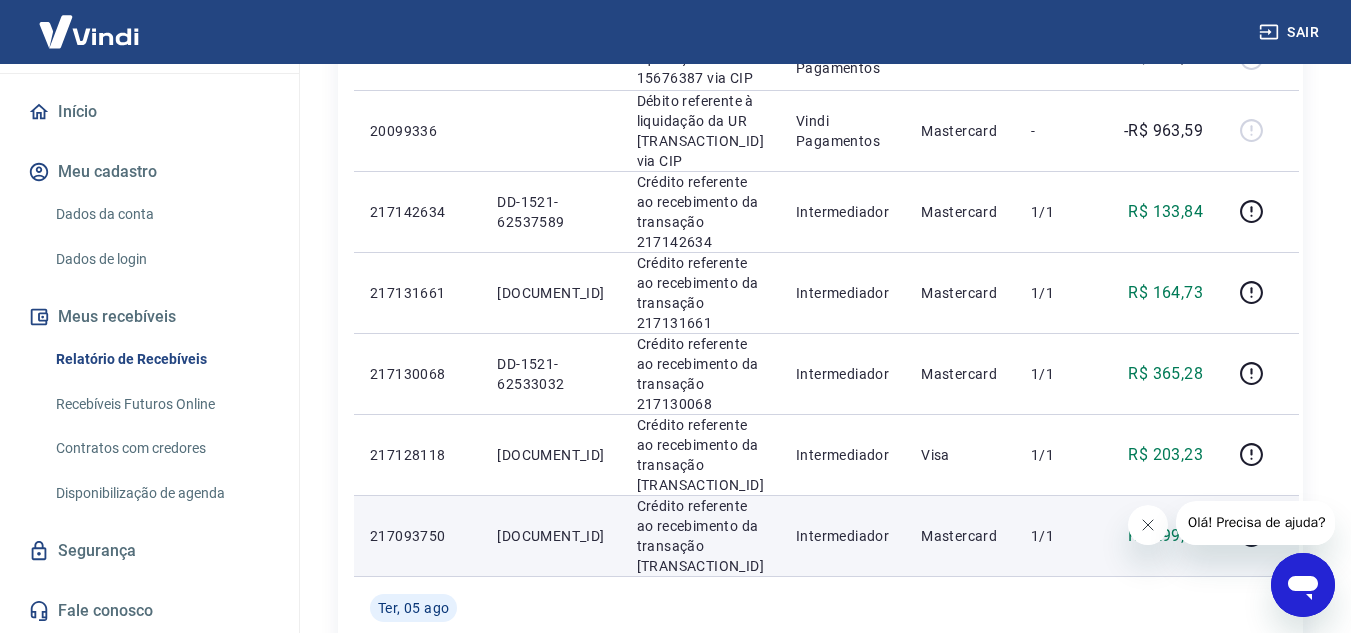 scroll, scrollTop: 1000, scrollLeft: 0, axis: vertical 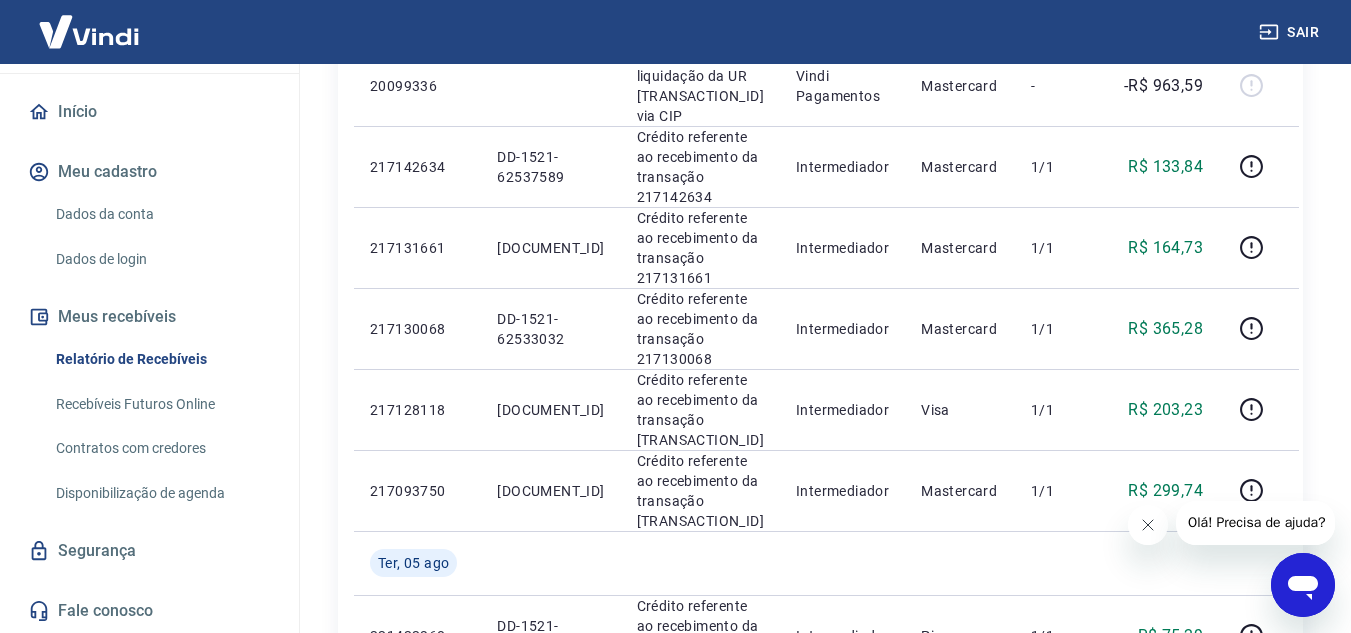 click 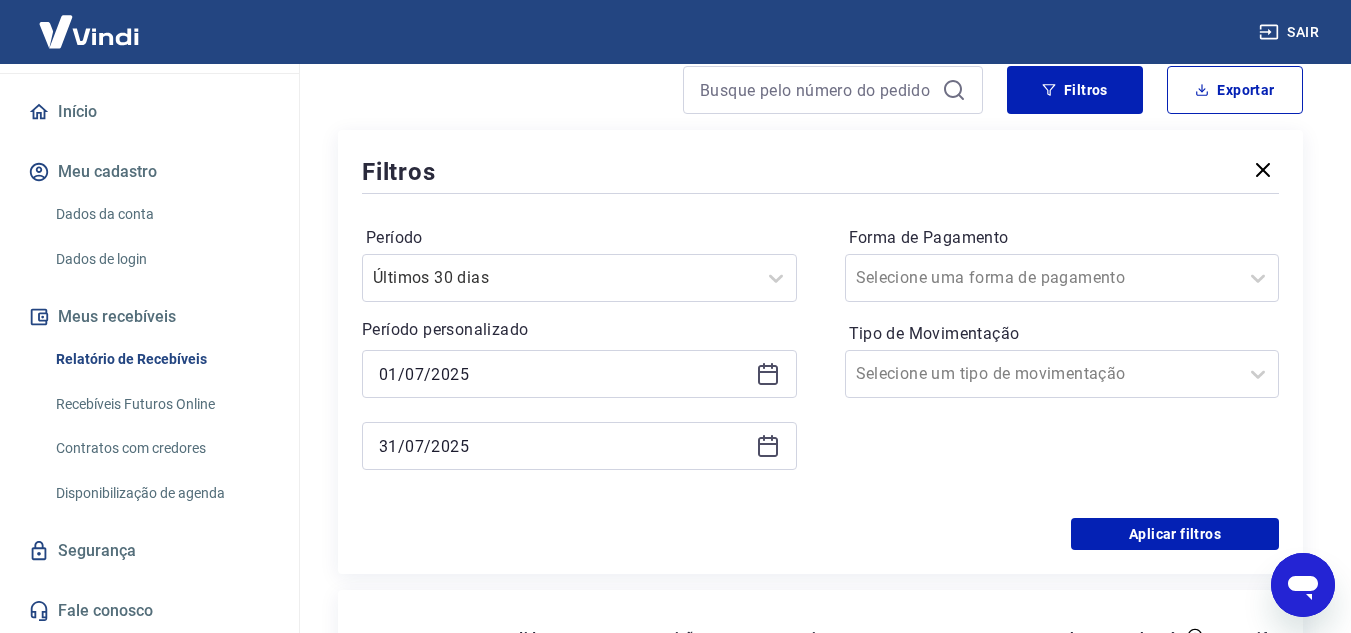 scroll, scrollTop: 300, scrollLeft: 0, axis: vertical 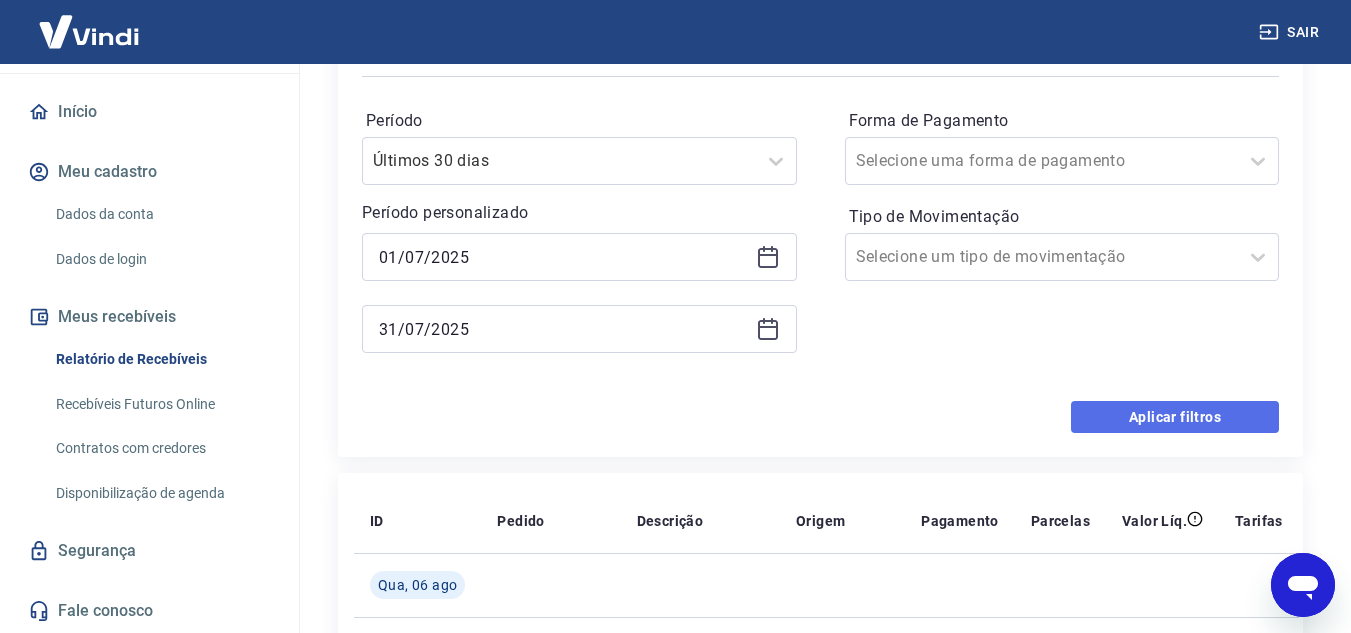 click on "Aplicar filtros" at bounding box center (1175, 417) 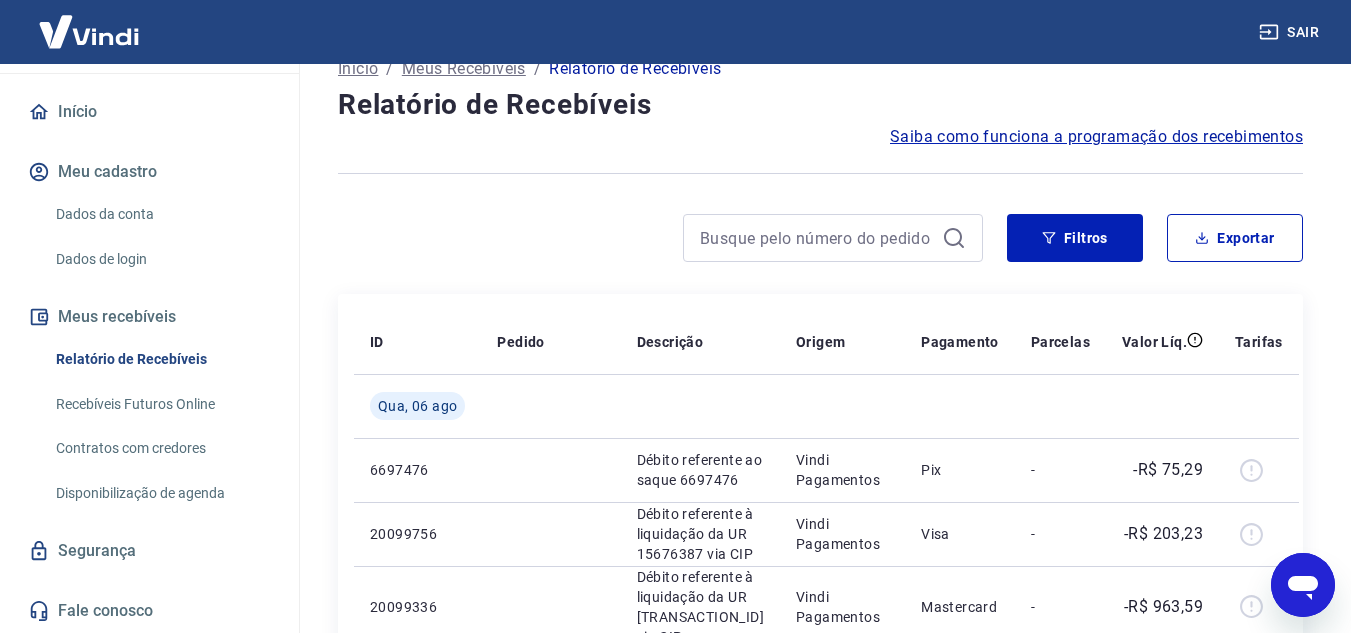 scroll, scrollTop: 0, scrollLeft: 0, axis: both 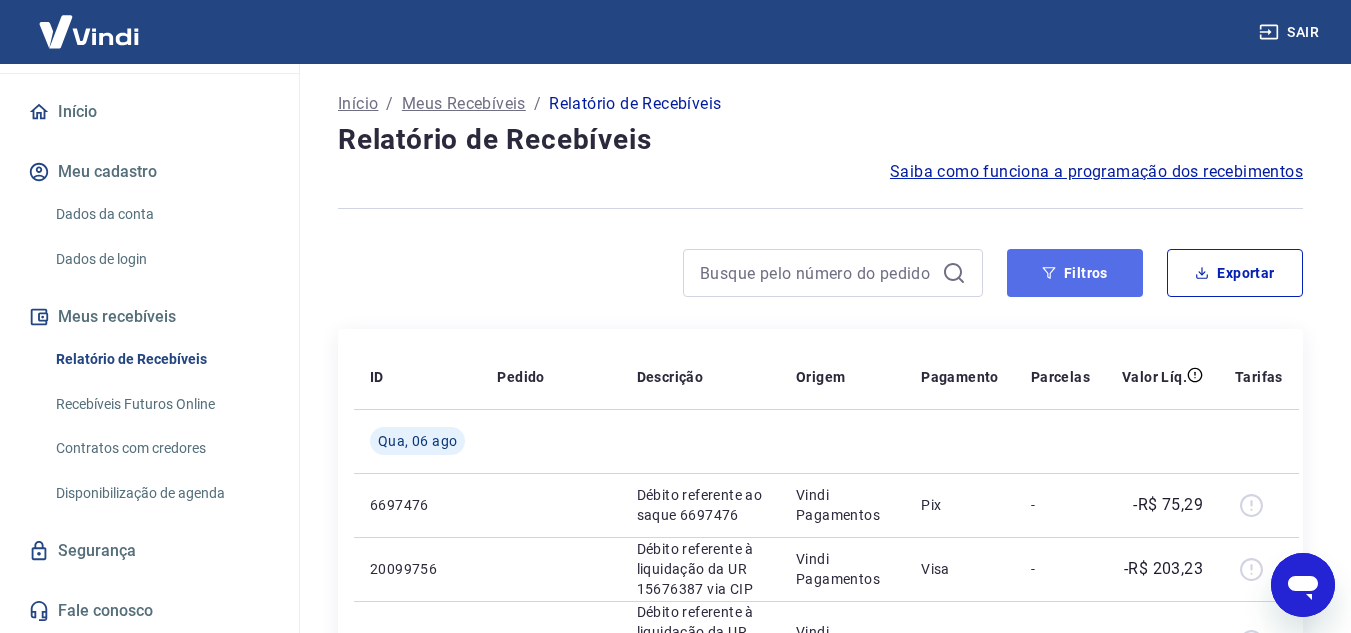click on "Filtros" at bounding box center [1075, 273] 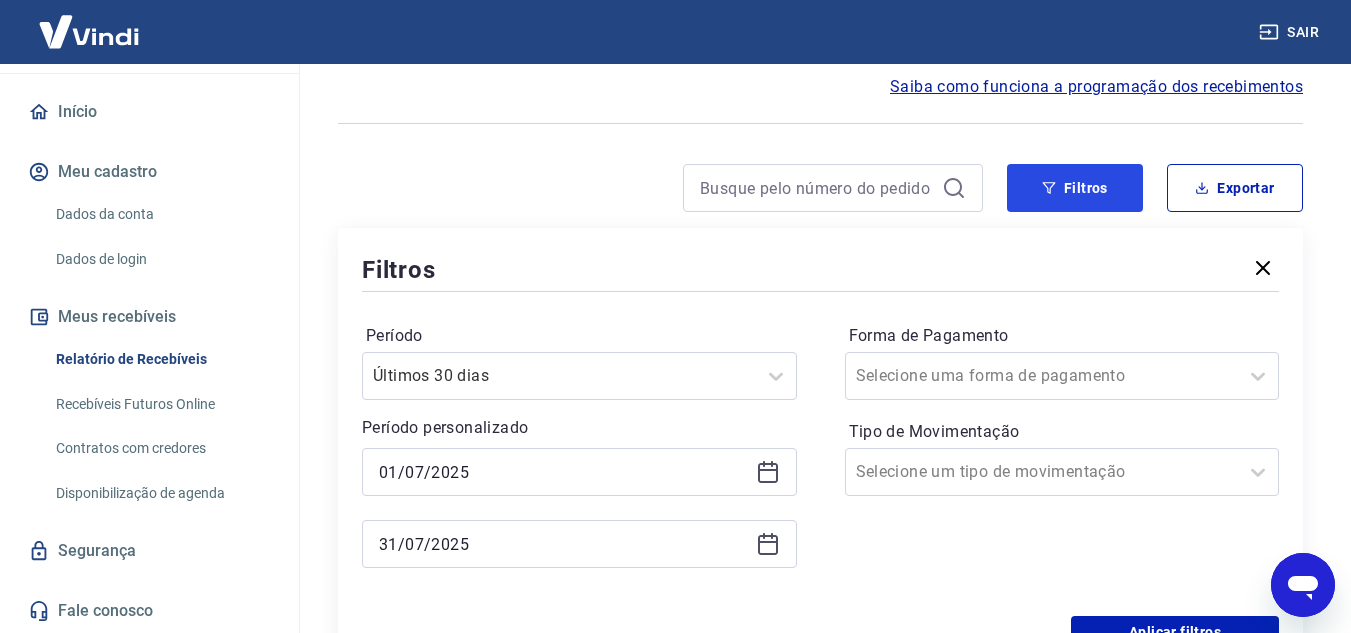 scroll, scrollTop: 200, scrollLeft: 0, axis: vertical 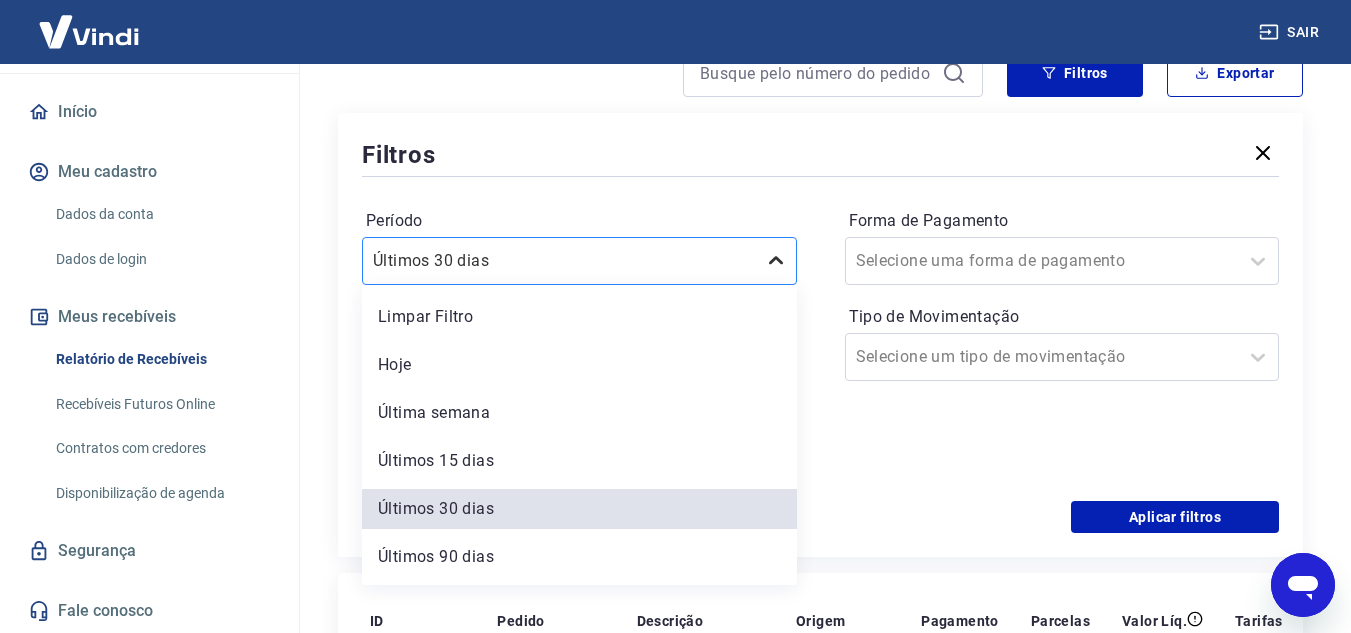 click 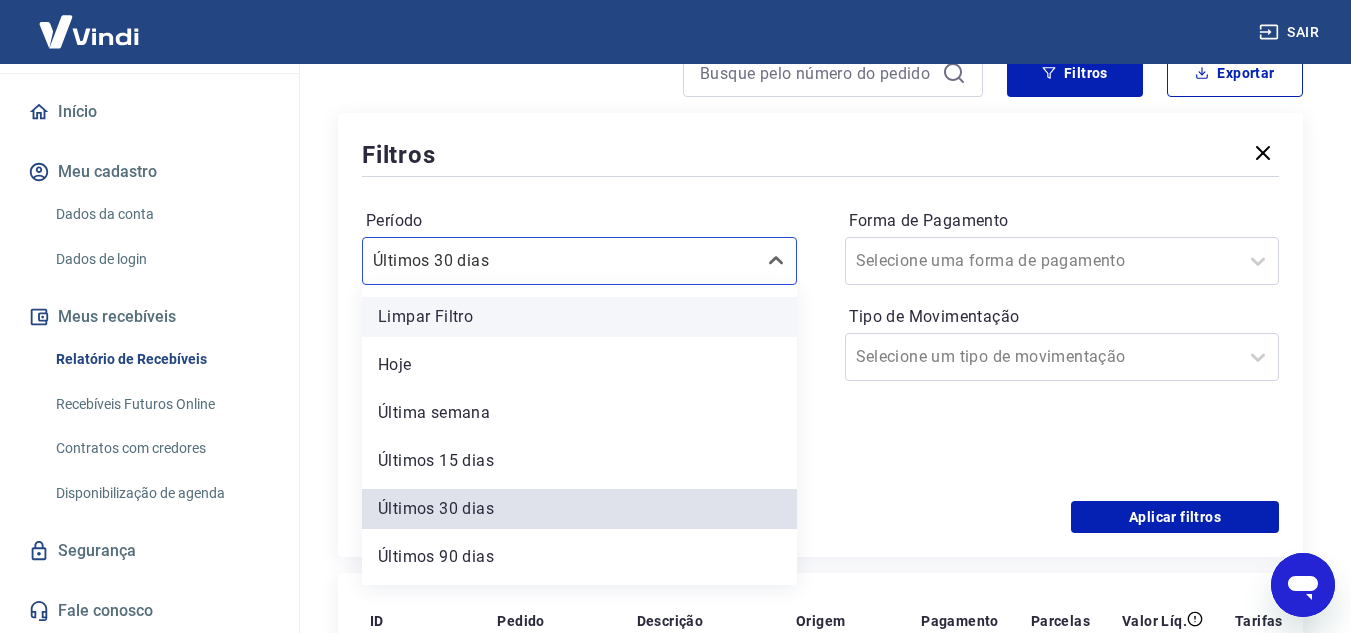 click on "Limpar Filtro" at bounding box center (579, 317) 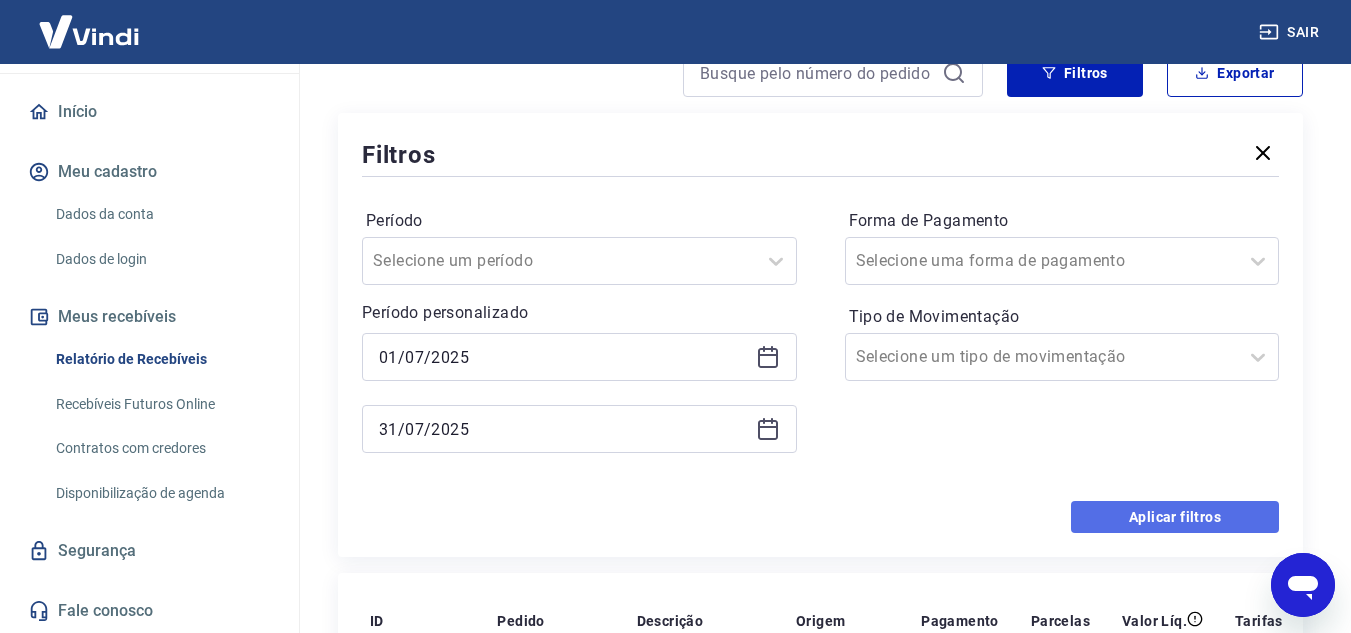 click on "Aplicar filtros" at bounding box center (1175, 517) 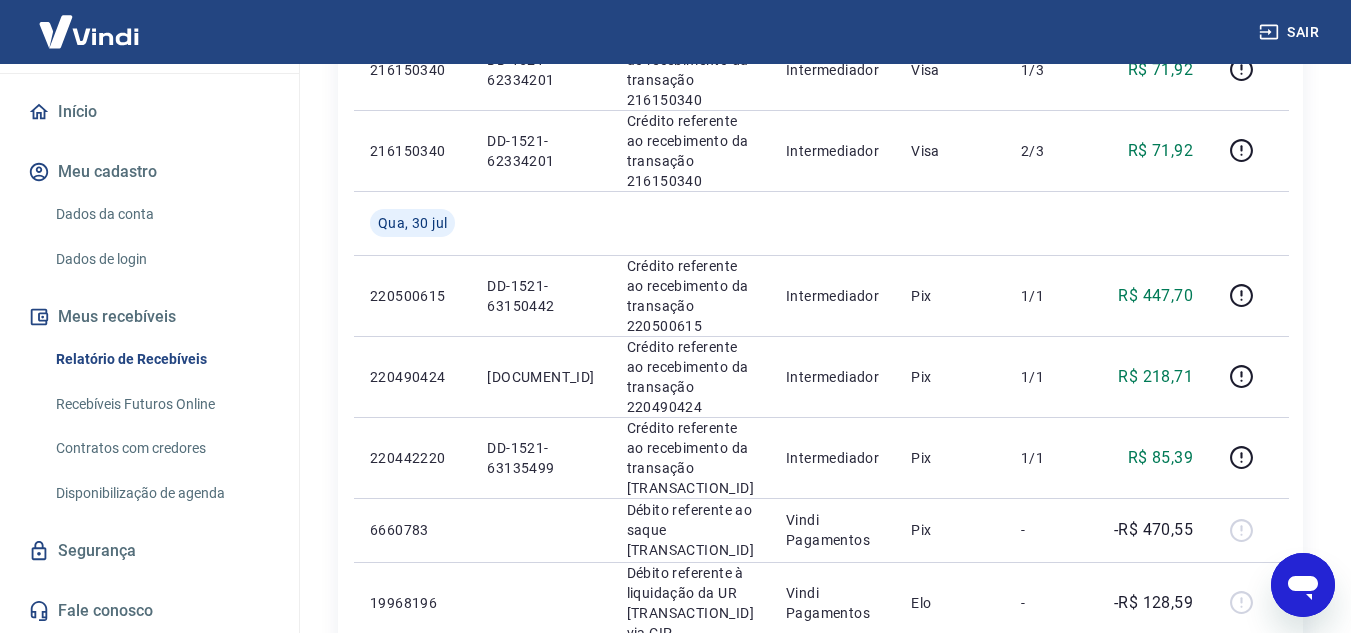 scroll, scrollTop: 1413, scrollLeft: 0, axis: vertical 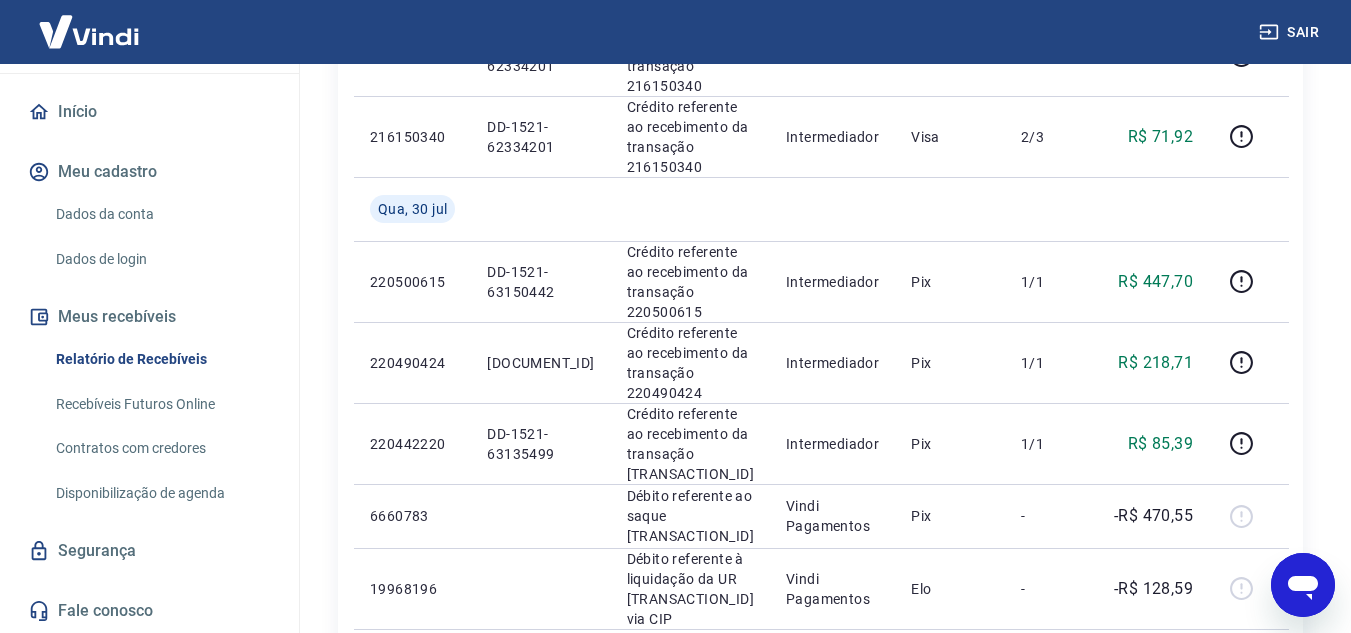 click 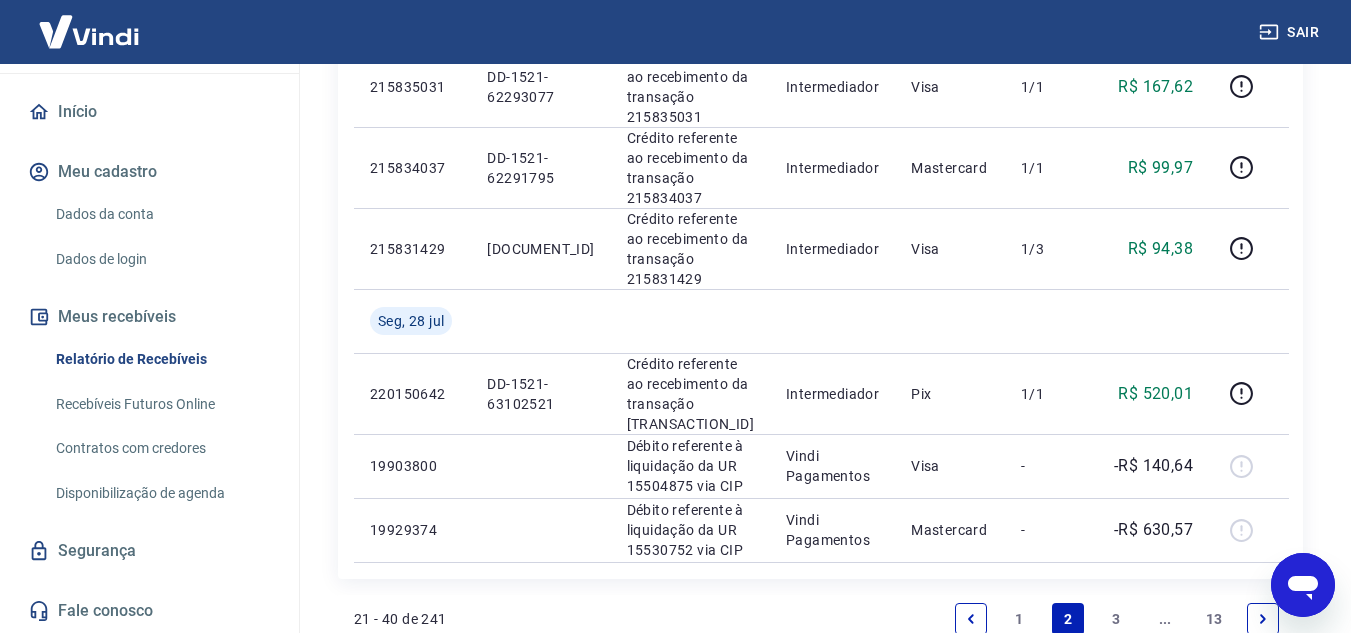 scroll, scrollTop: 1577, scrollLeft: 0, axis: vertical 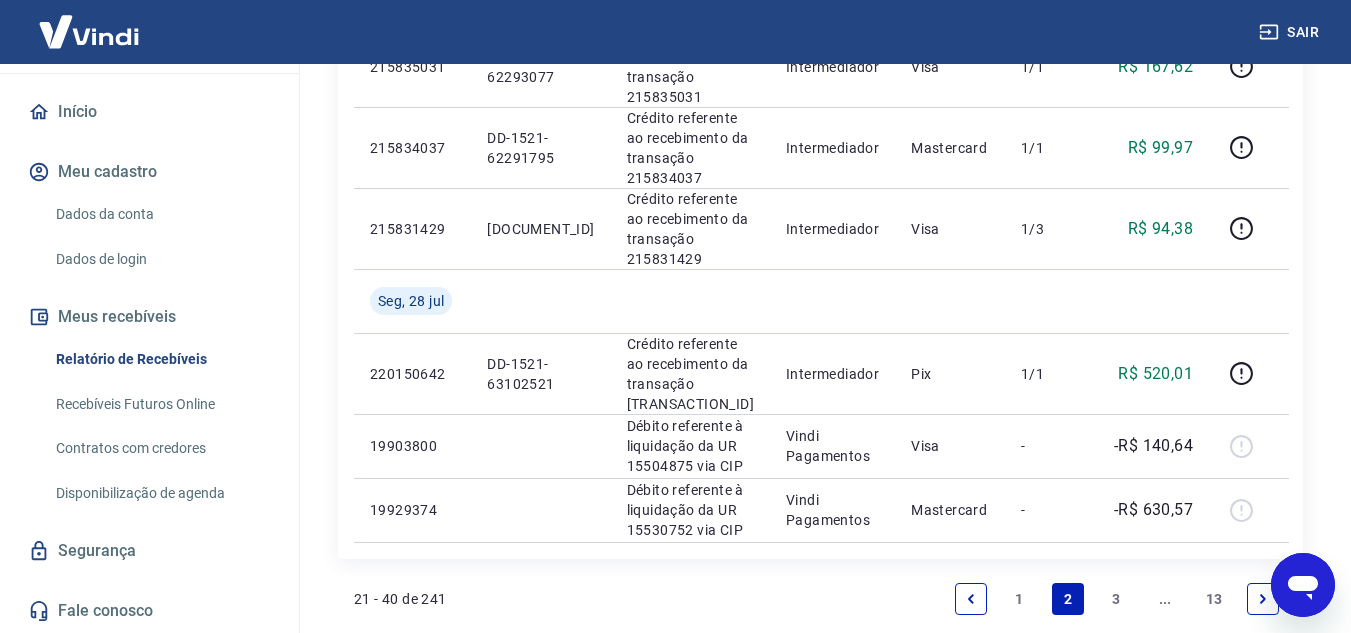 click 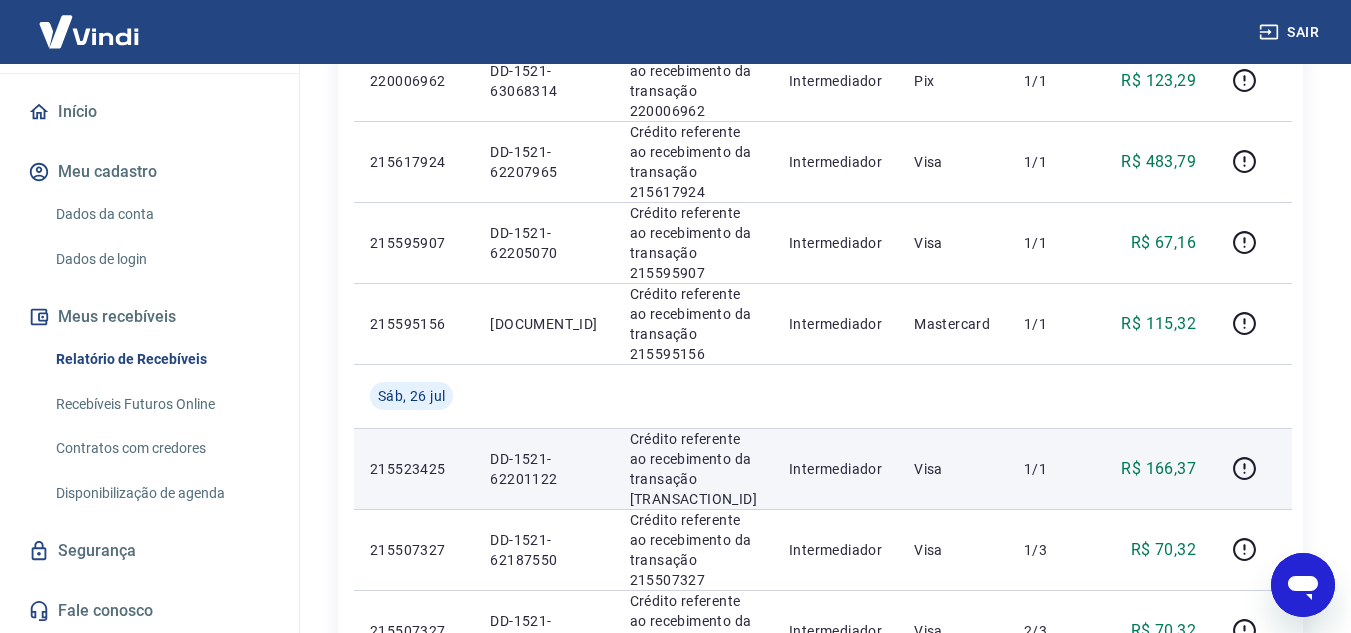 scroll, scrollTop: 1577, scrollLeft: 0, axis: vertical 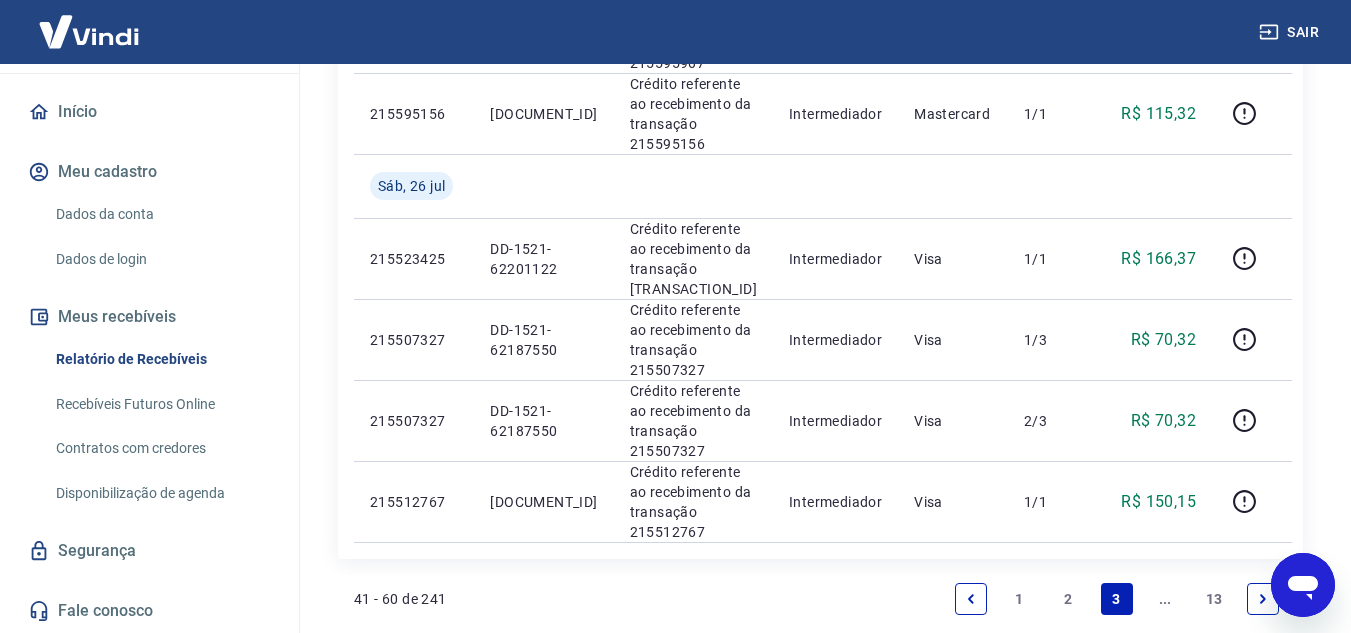 click 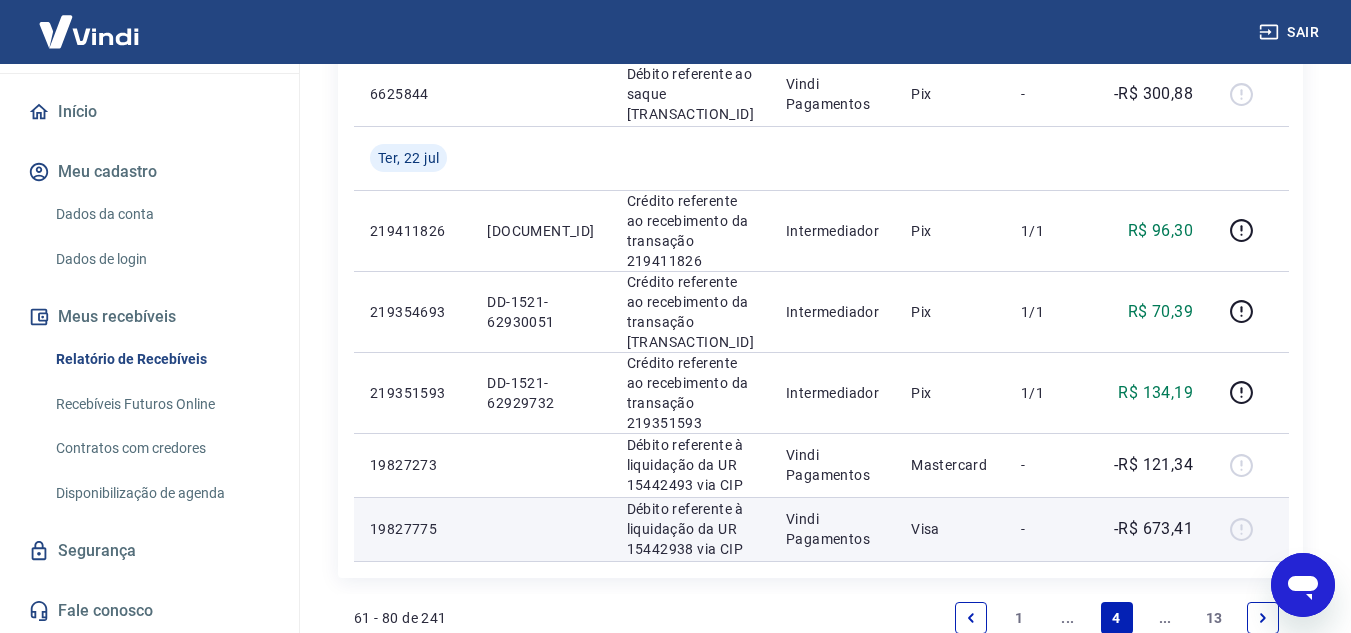 scroll, scrollTop: 1705, scrollLeft: 0, axis: vertical 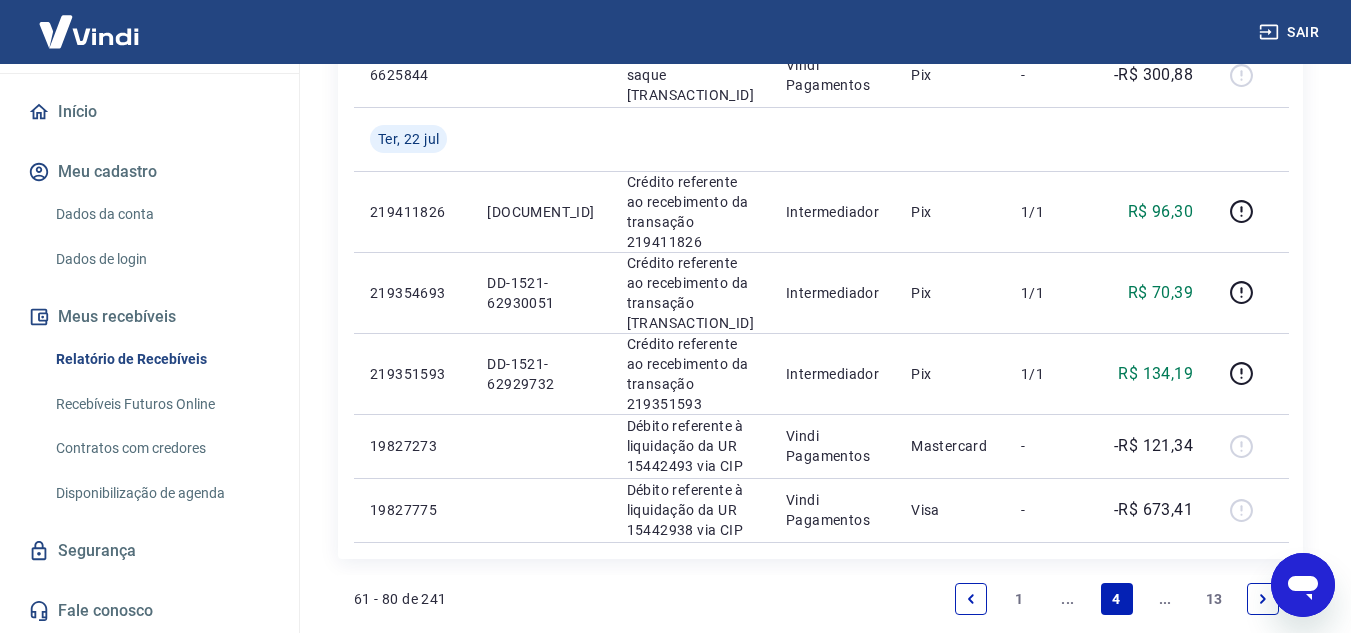 click on "13" at bounding box center [1214, 599] 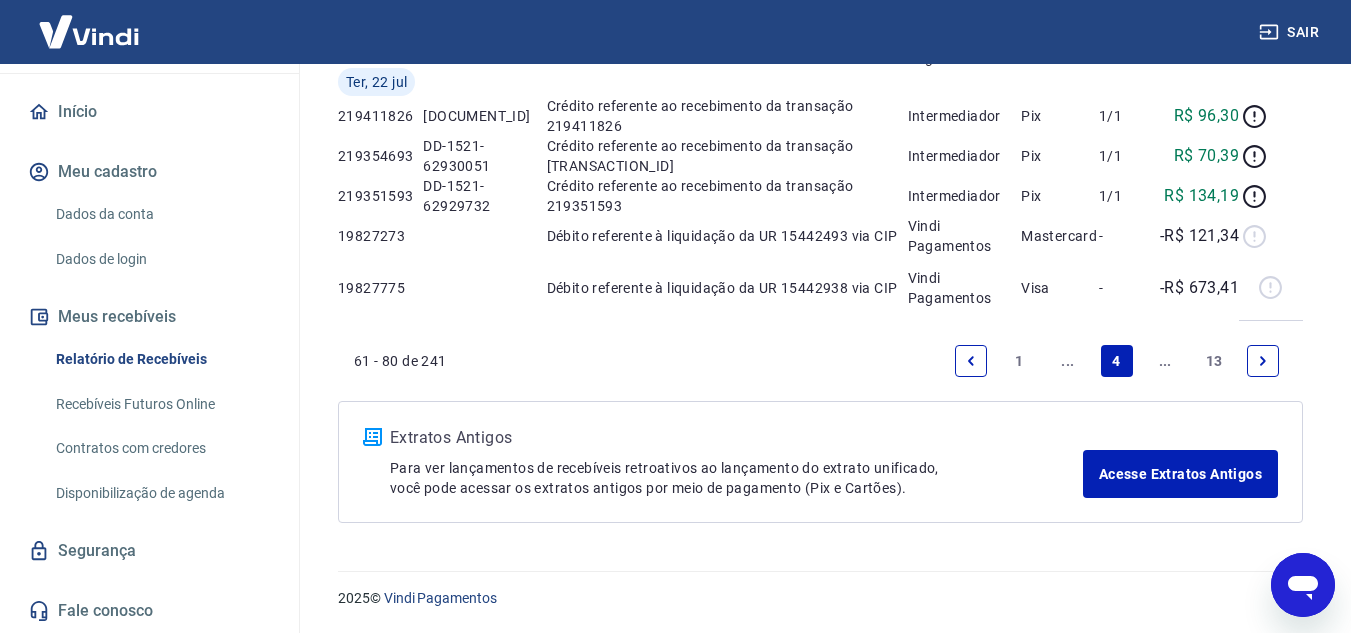 click on "Extratos Antigos Para ver lançamentos de recebíveis retroativos ao lançamento do extrato unificado,   você pode acessar os extratos antigos por meio de pagamento (Pix e Cartões). Acesse Extratos Antigos" at bounding box center [820, 462] 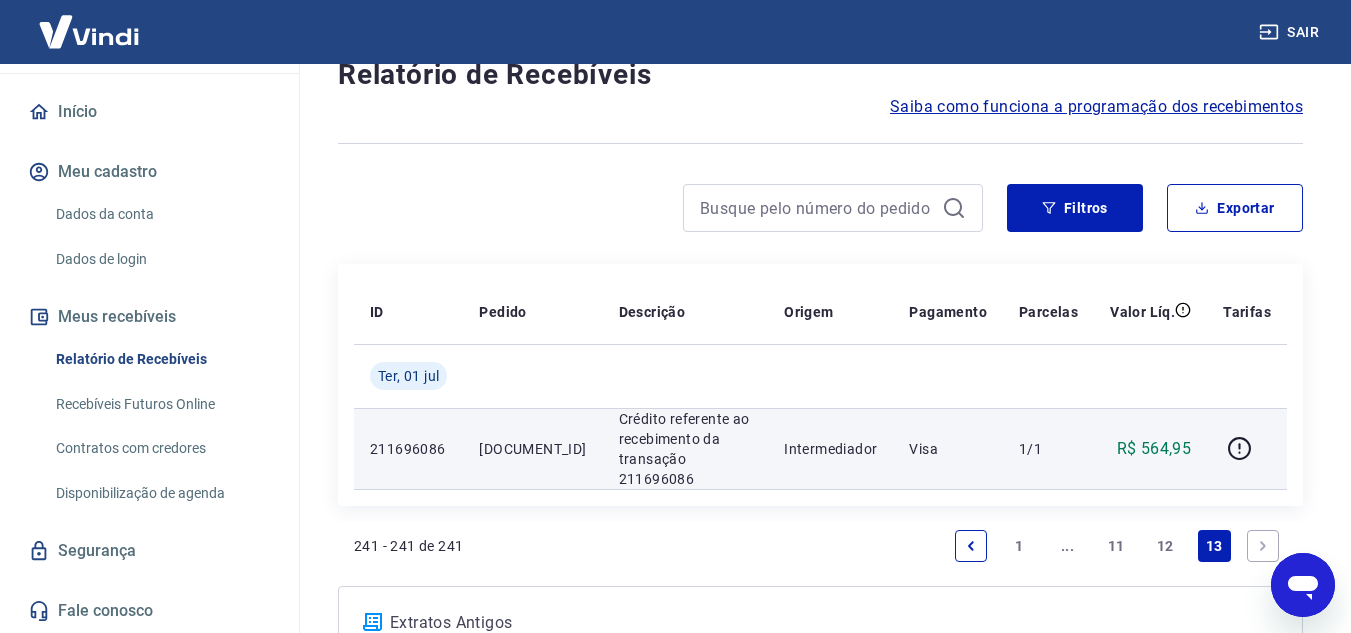 scroll, scrollTop: 100, scrollLeft: 0, axis: vertical 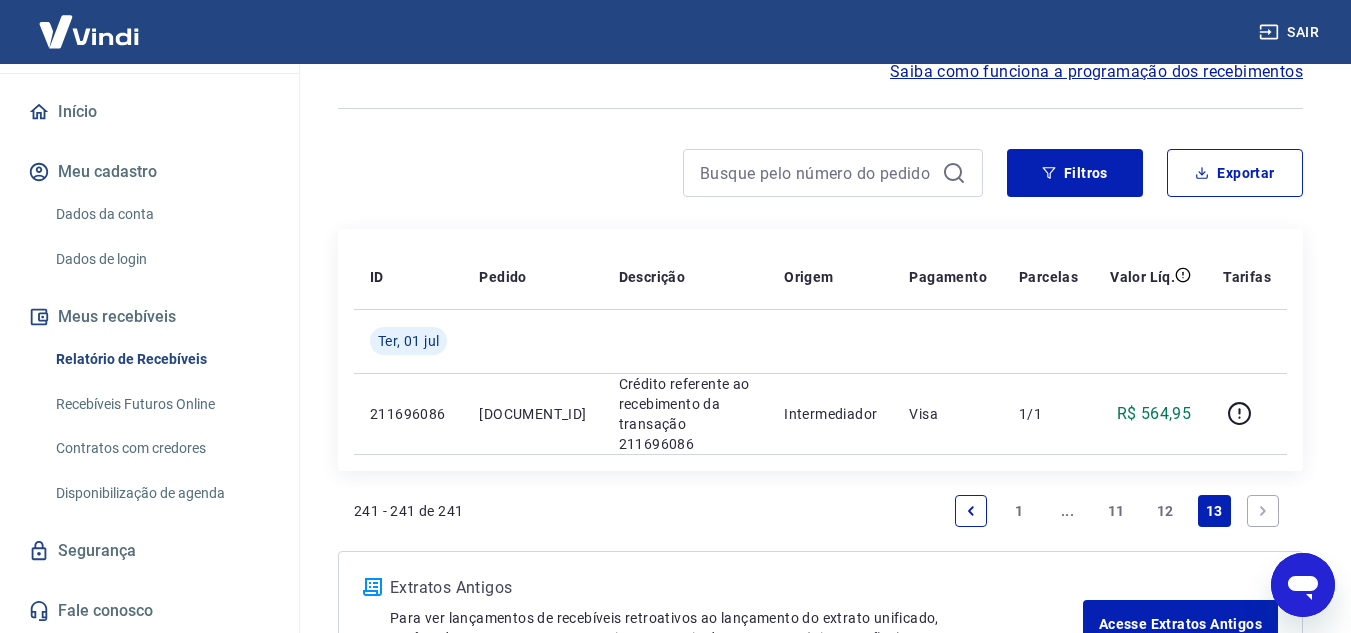 click 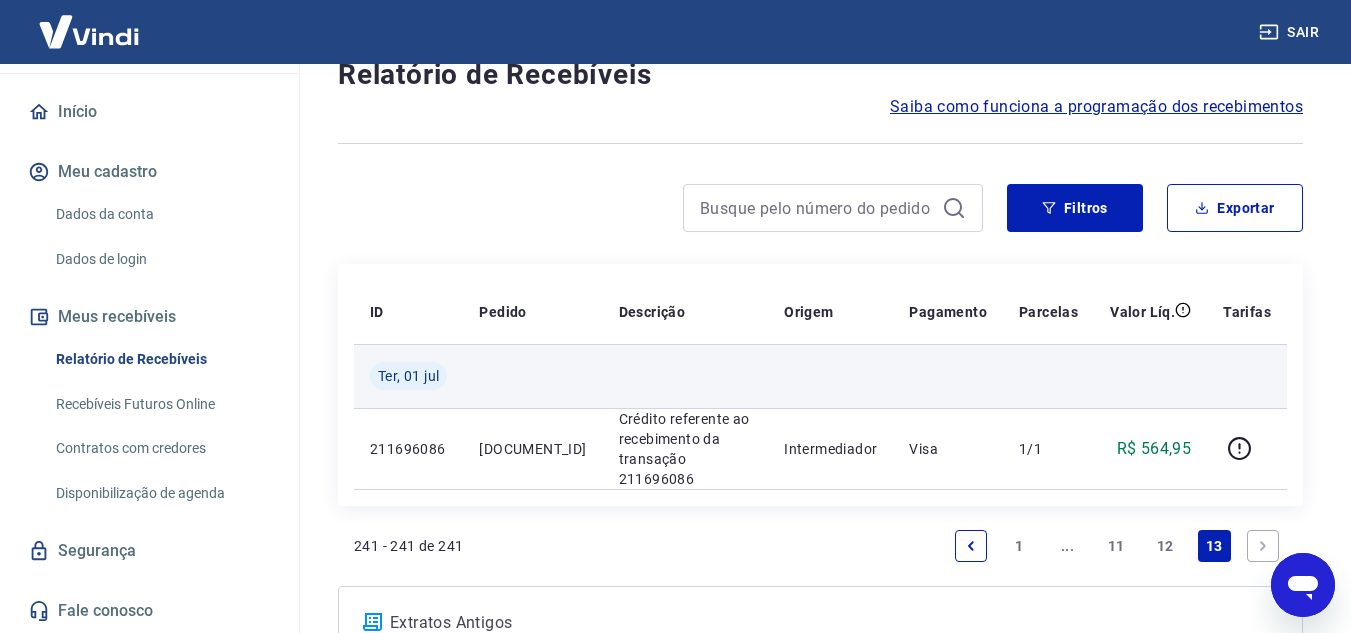 scroll, scrollTop: 100, scrollLeft: 0, axis: vertical 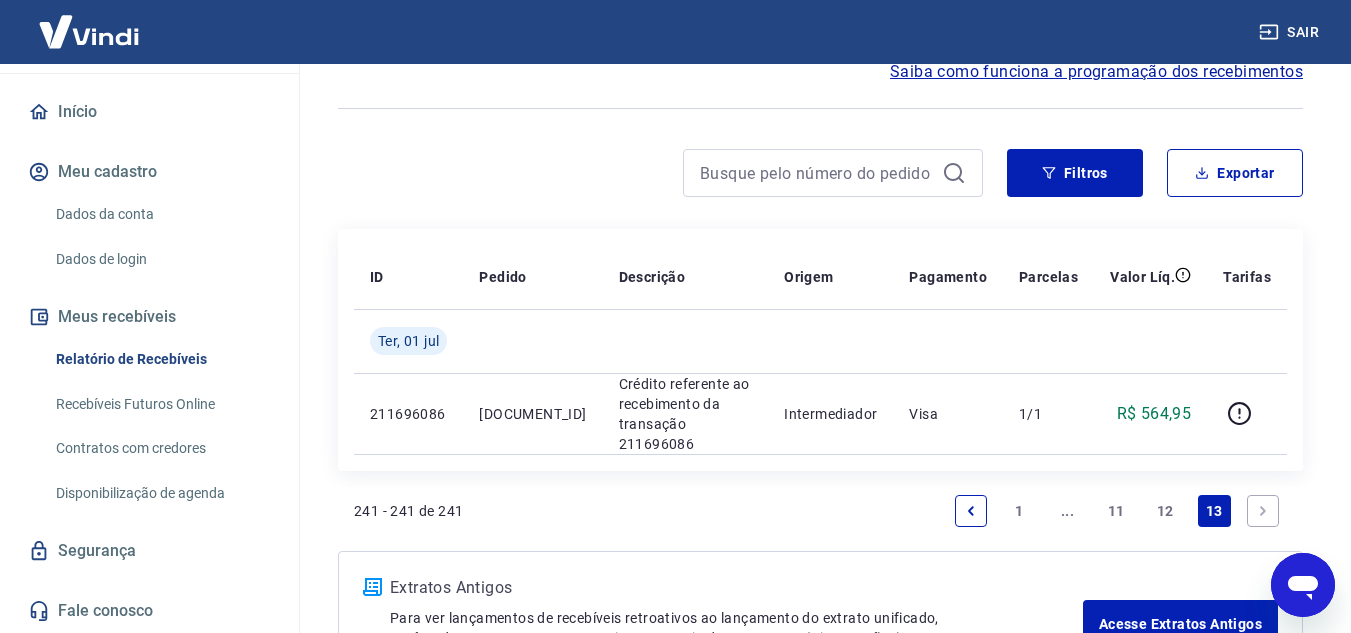 click on "12" at bounding box center [1165, 511] 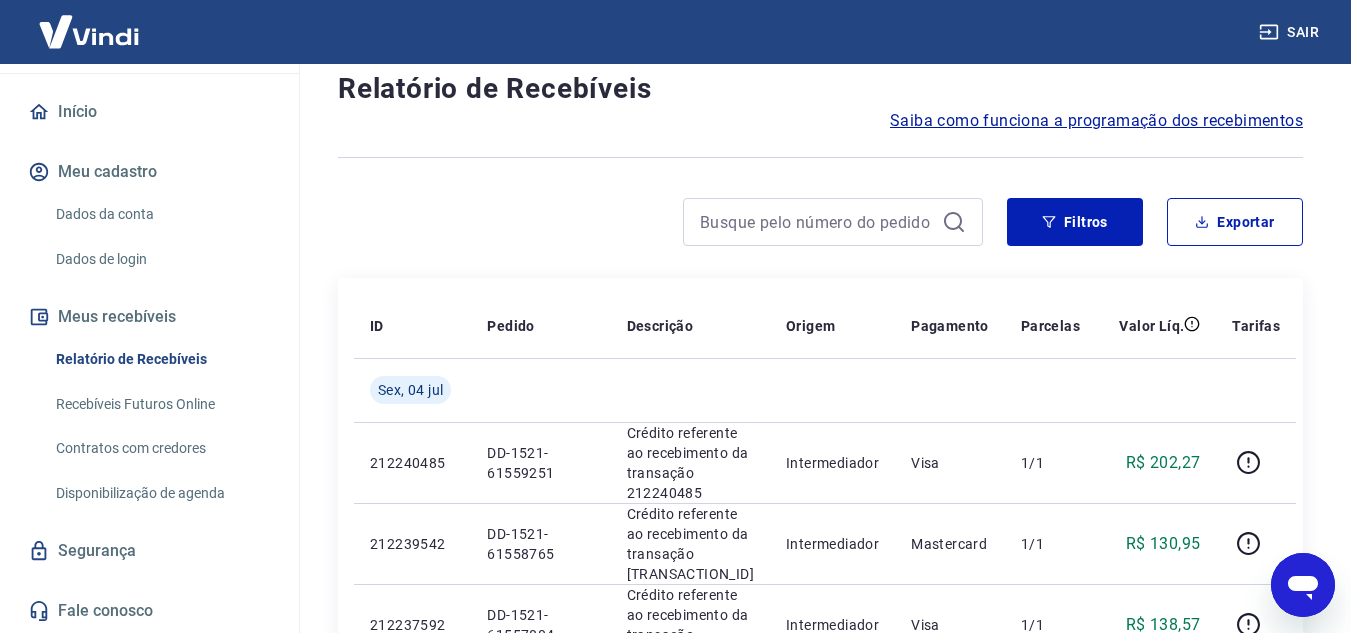 scroll, scrollTop: 100, scrollLeft: 0, axis: vertical 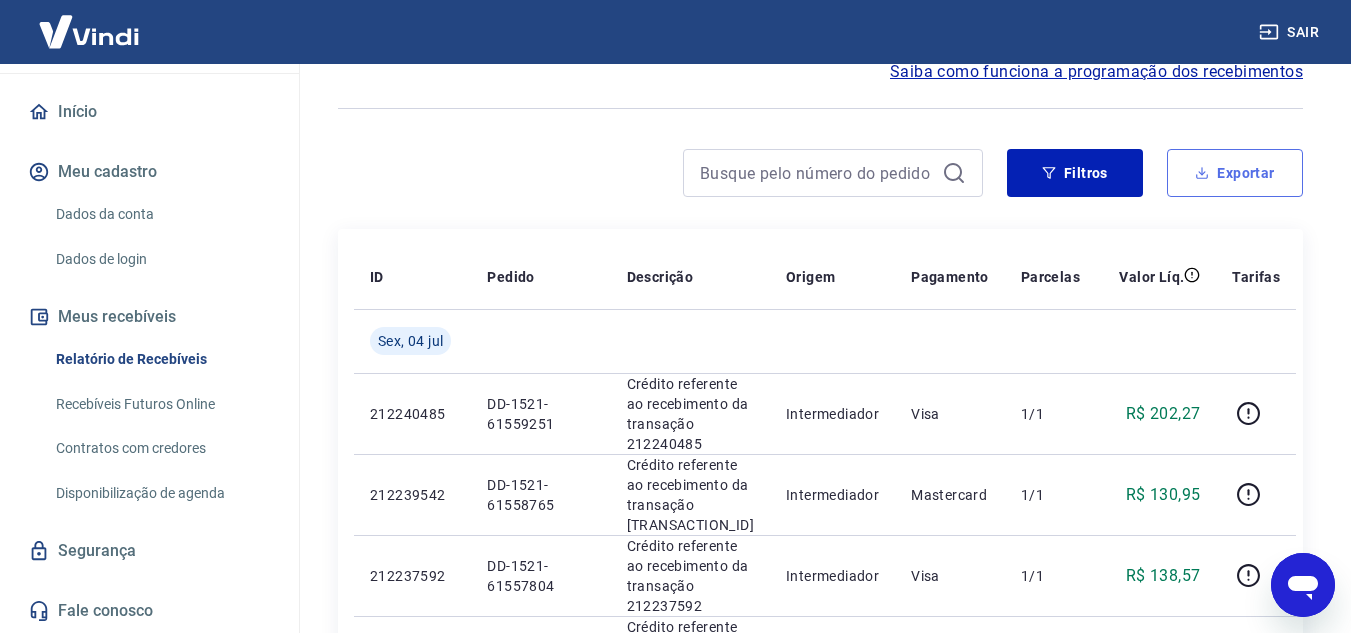click on "Exportar" at bounding box center (1235, 173) 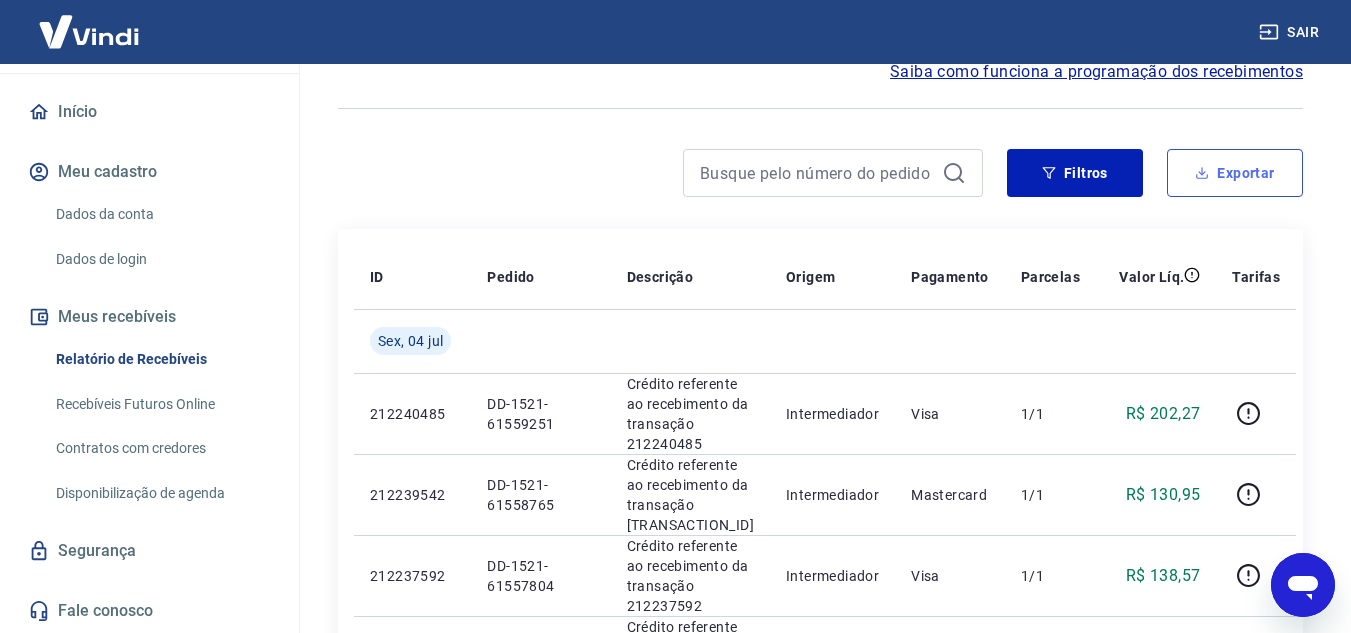 type on "01/07/2025" 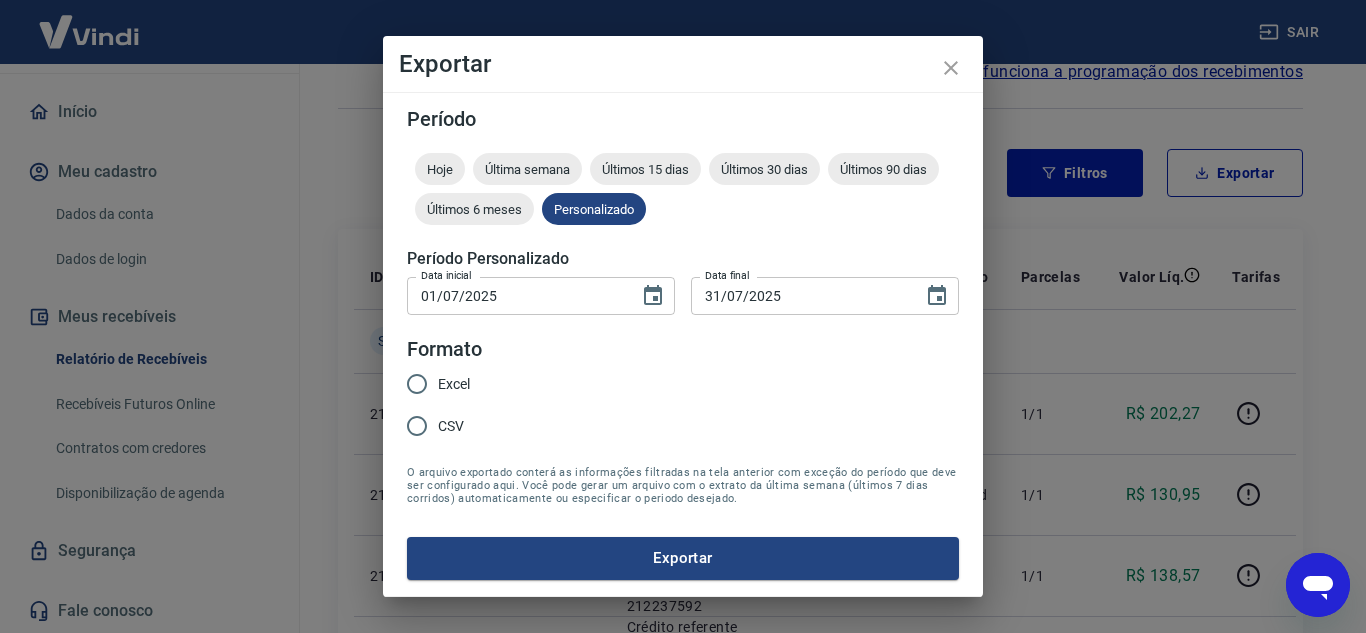 click on "Excel" at bounding box center (417, 384) 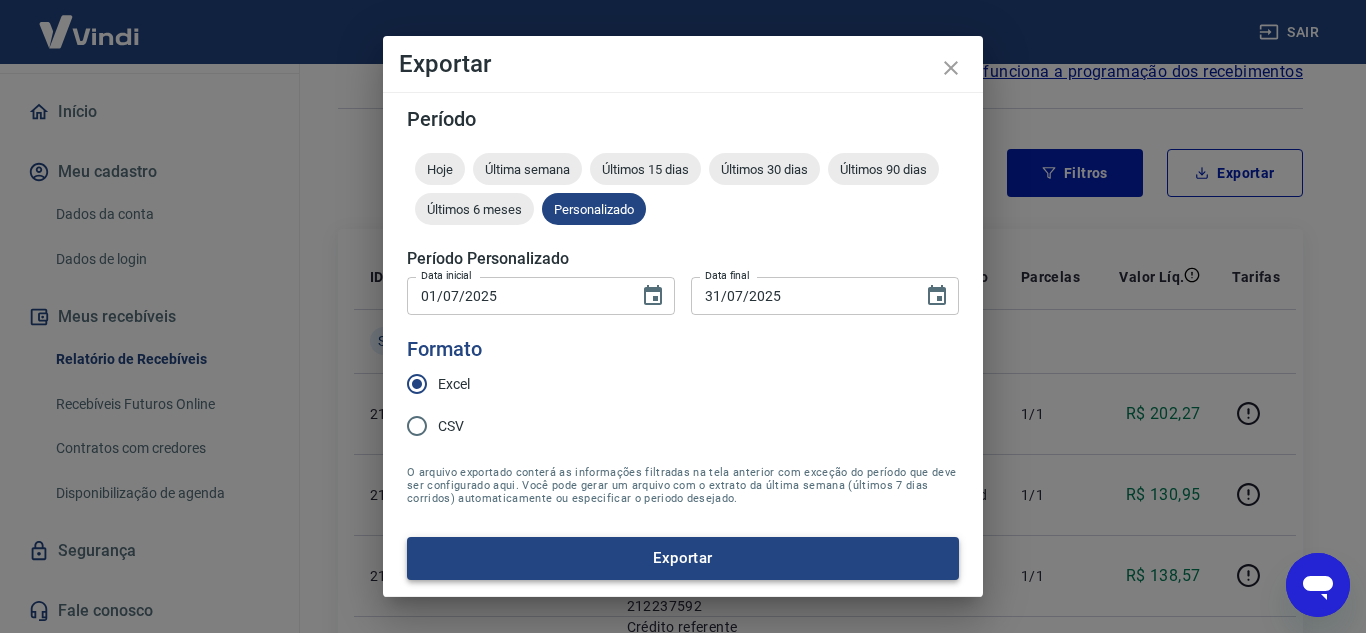 click on "Exportar" at bounding box center [683, 558] 